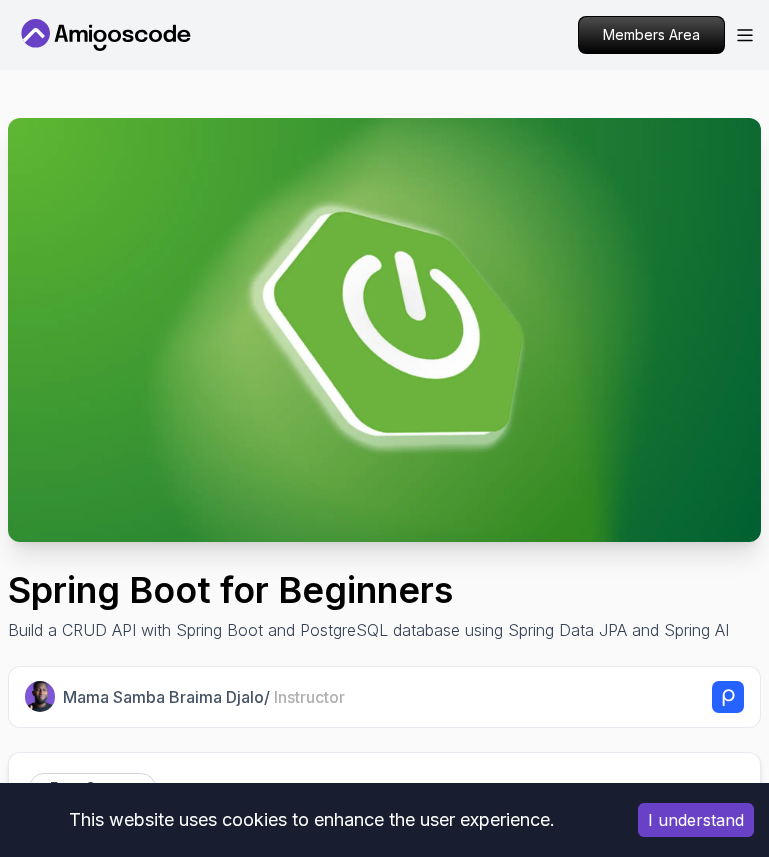 scroll, scrollTop: 115, scrollLeft: 0, axis: vertical 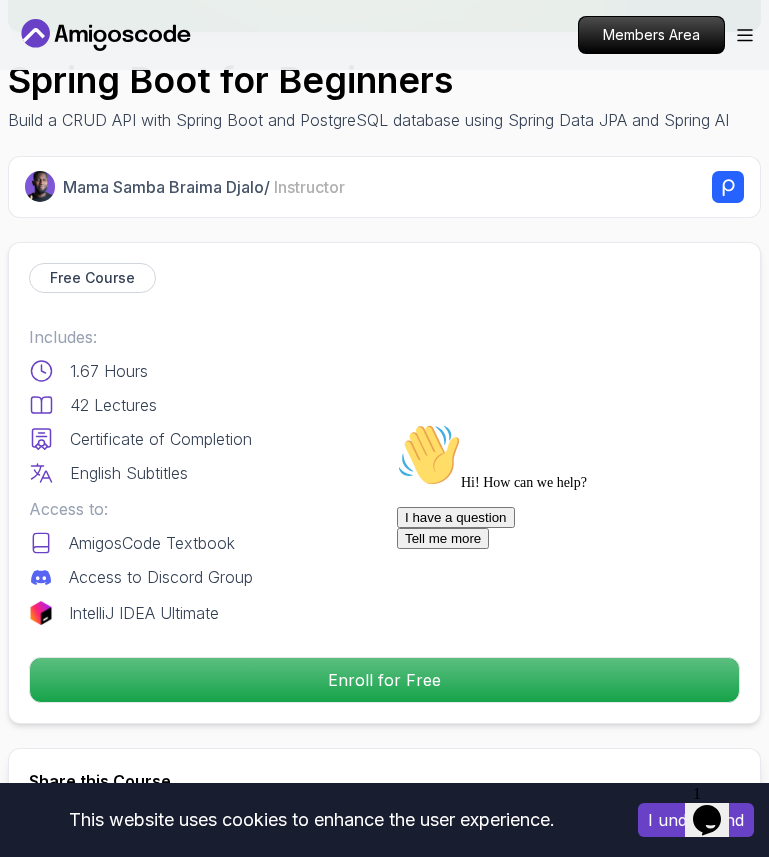 click on "I have a question Tell me more" at bounding box center (577, 528) 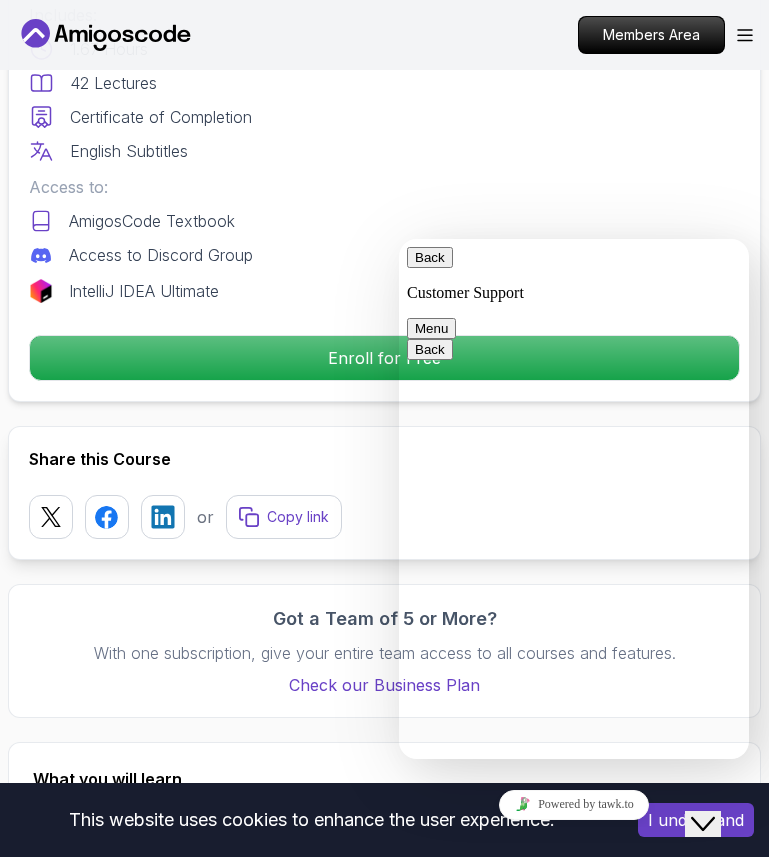 scroll, scrollTop: 849, scrollLeft: 0, axis: vertical 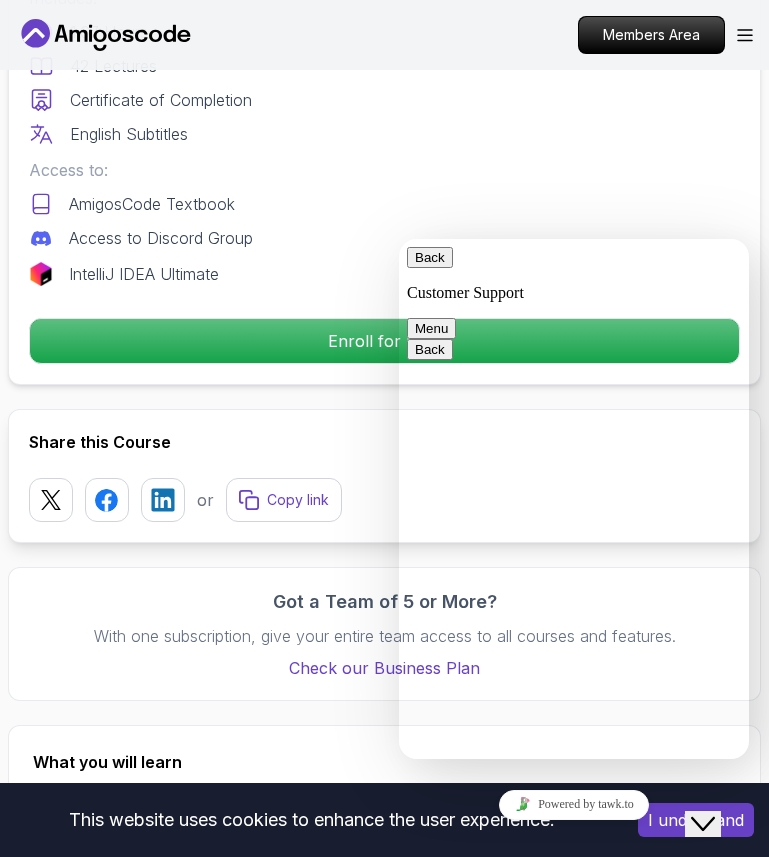 click on "Back" at bounding box center [430, 257] 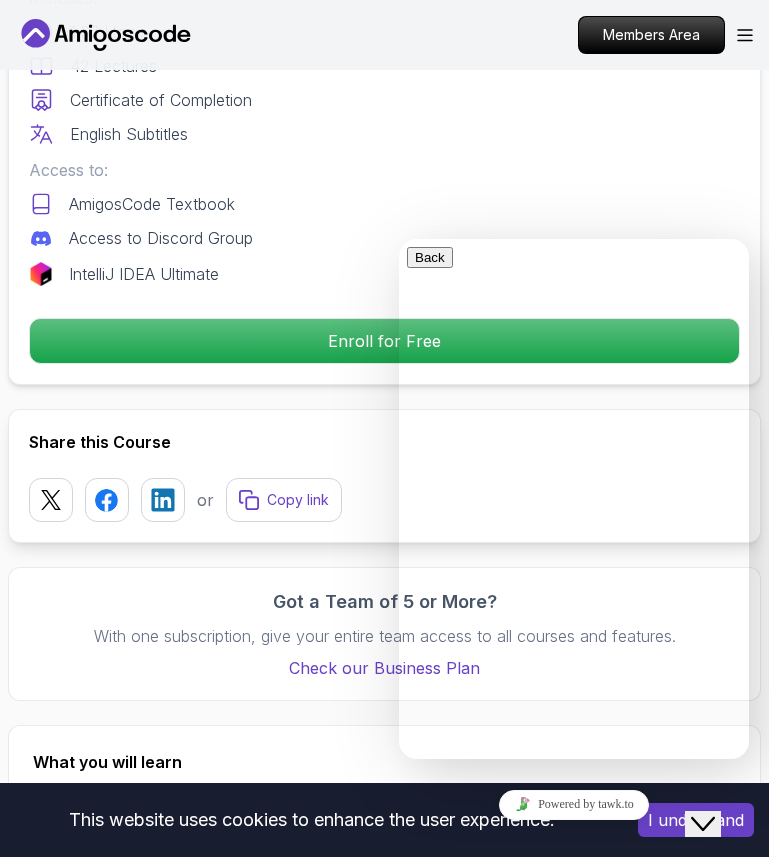 click at bounding box center (574, 247) 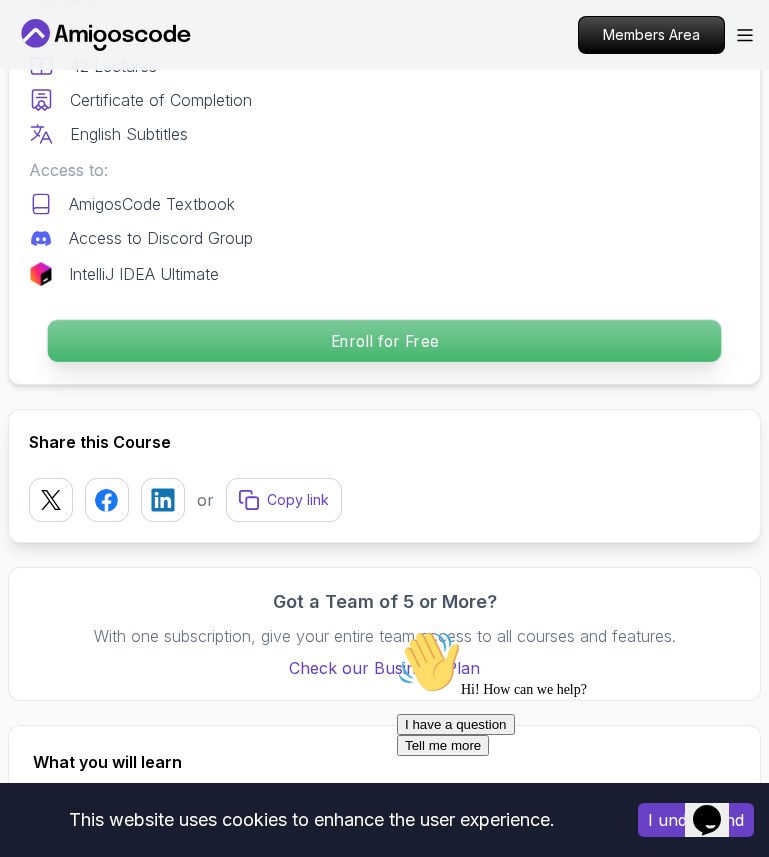 click on "Enroll for Free" at bounding box center (385, 341) 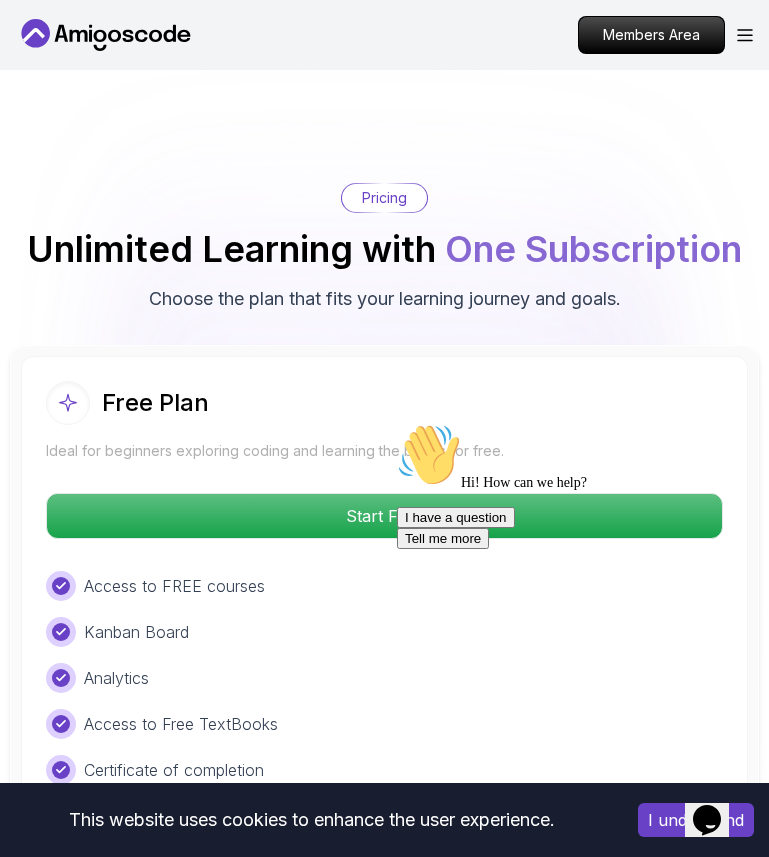 scroll, scrollTop: 4887, scrollLeft: 0, axis: vertical 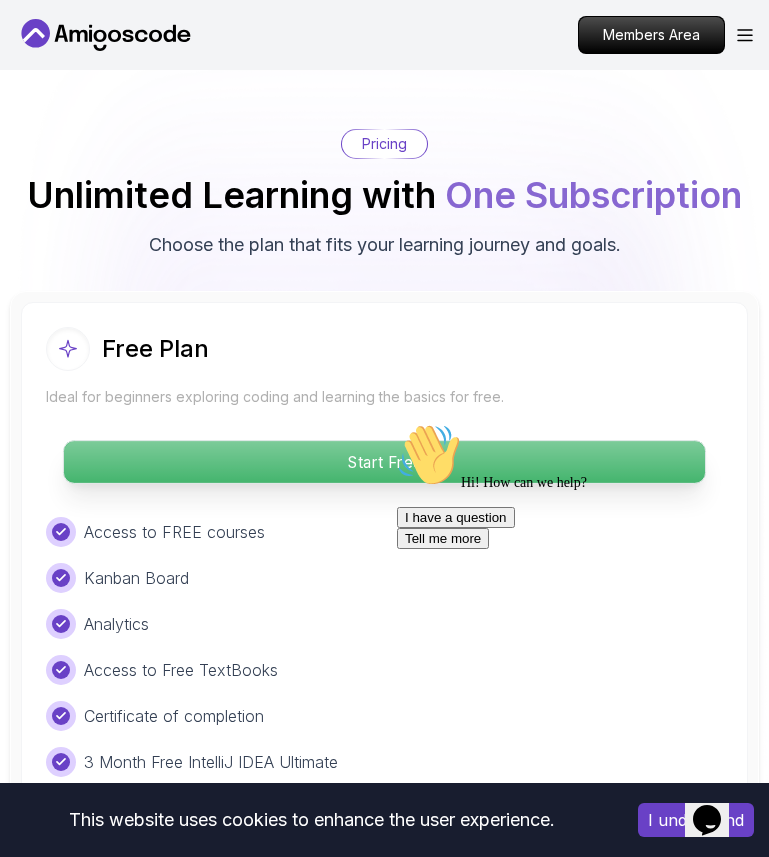 click on "Start Free" at bounding box center (384, 462) 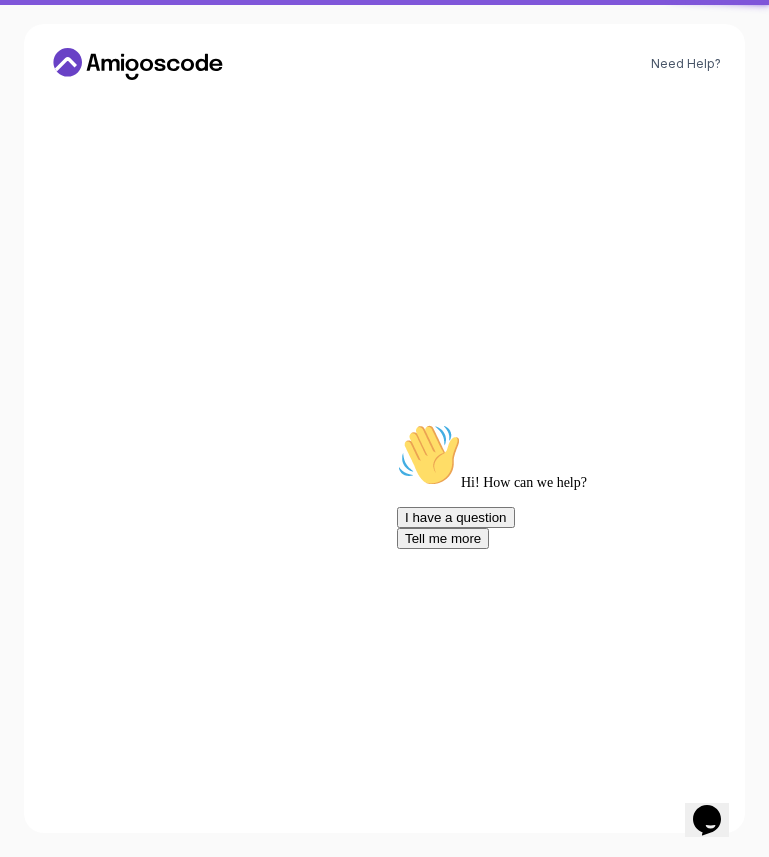 scroll, scrollTop: 0, scrollLeft: 0, axis: both 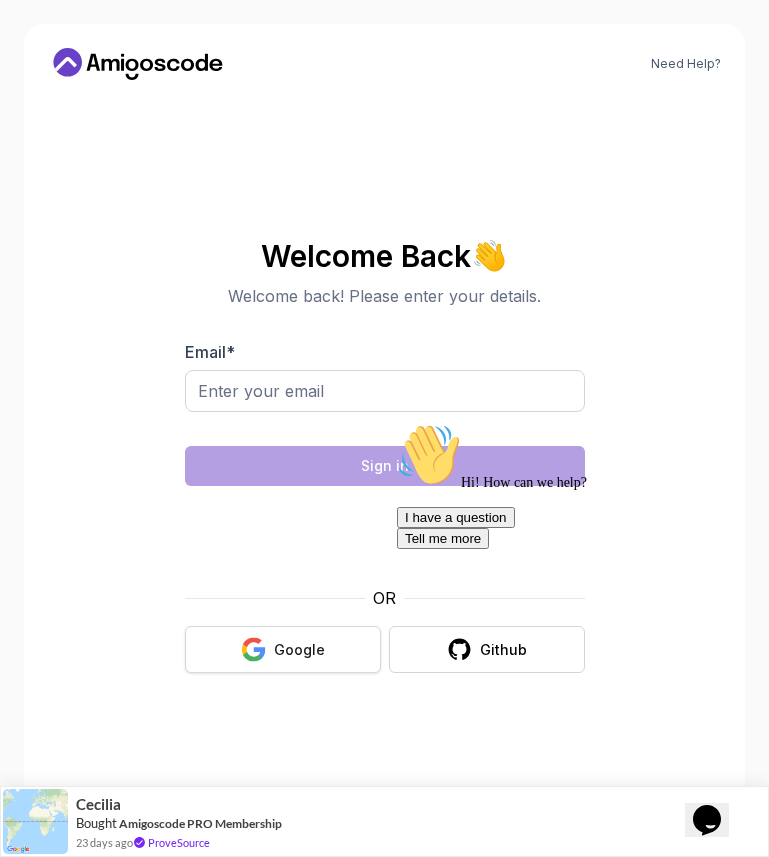 click on "Google" at bounding box center (283, 649) 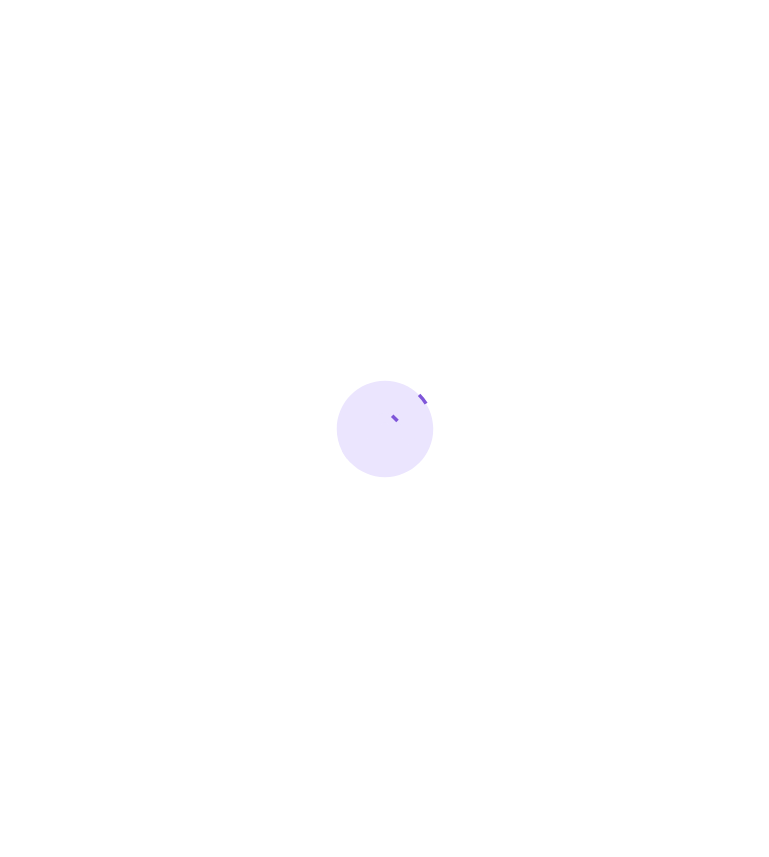 scroll, scrollTop: 0, scrollLeft: 0, axis: both 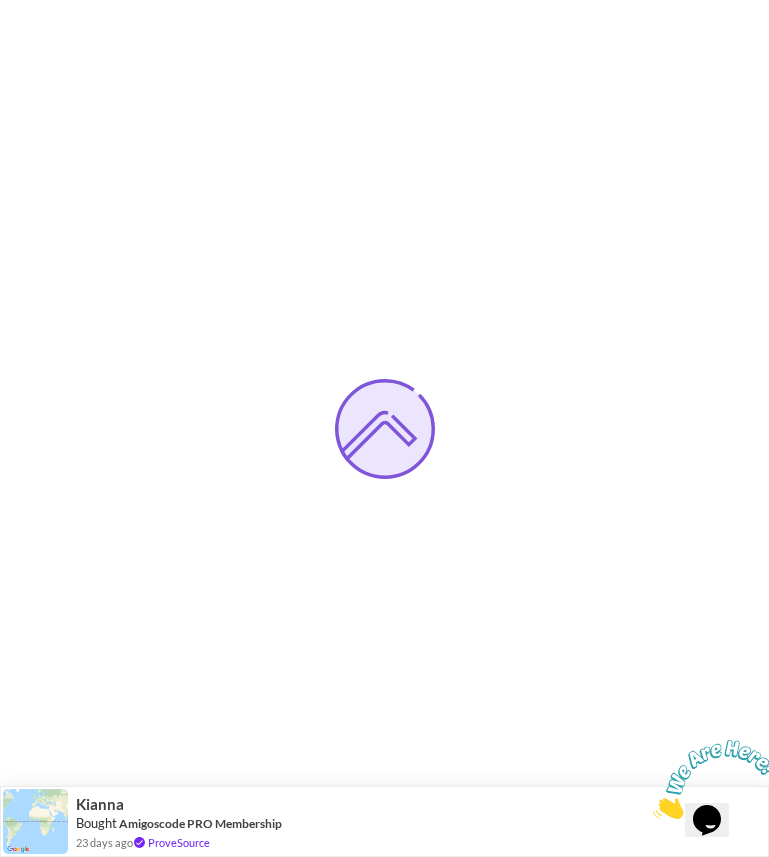 click at bounding box center [653, 813] 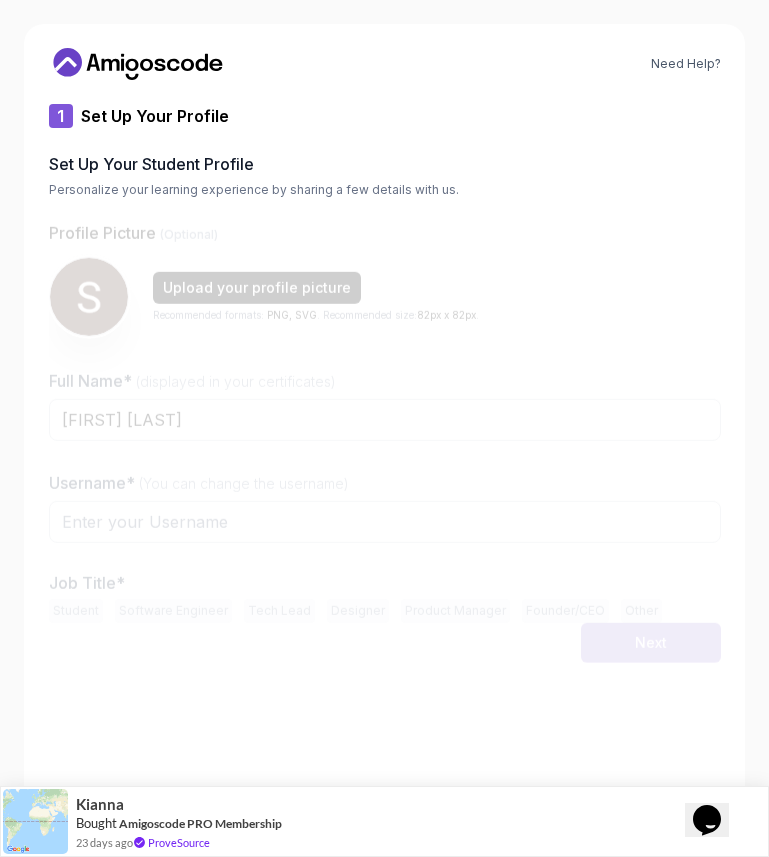 type on "boldbisonbca14" 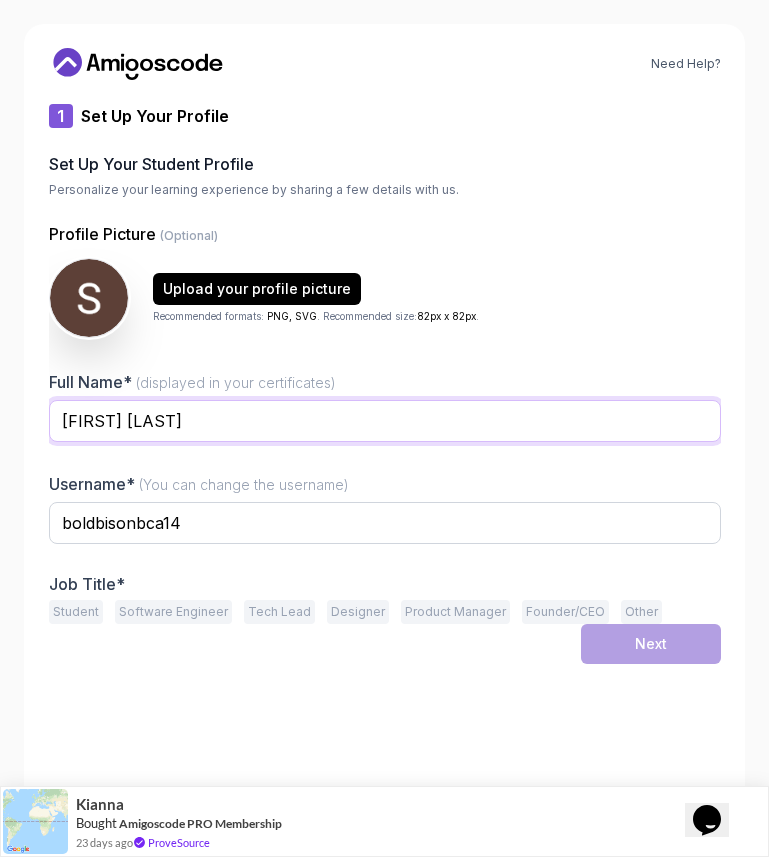 drag, startPoint x: 266, startPoint y: 424, endPoint x: 101, endPoint y: 427, distance: 165.02727 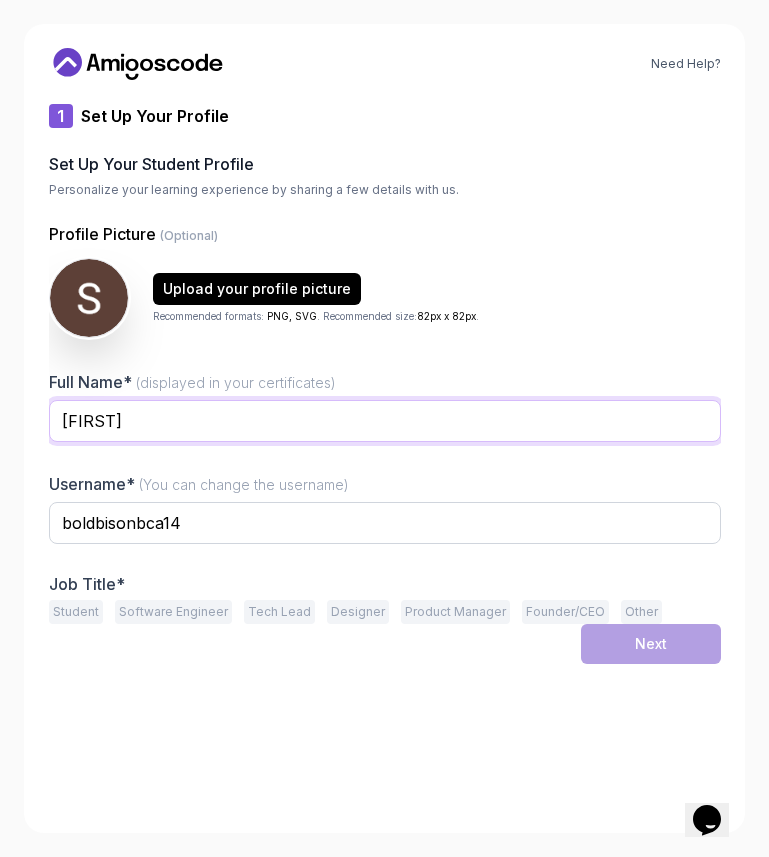 type on "[FIRST]" 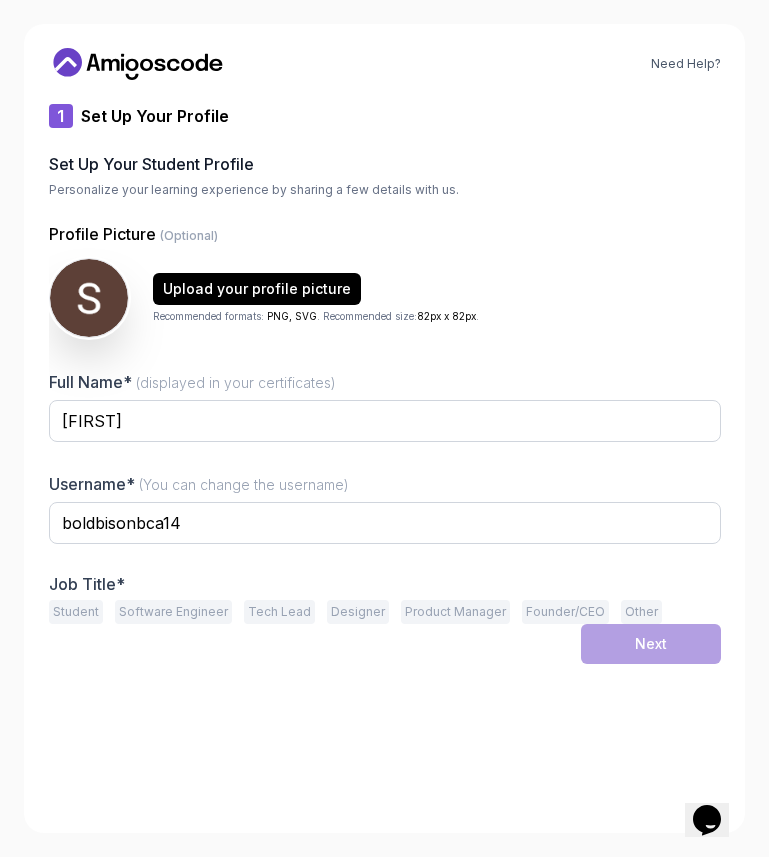 click on "Tech Lead" at bounding box center (279, 612) 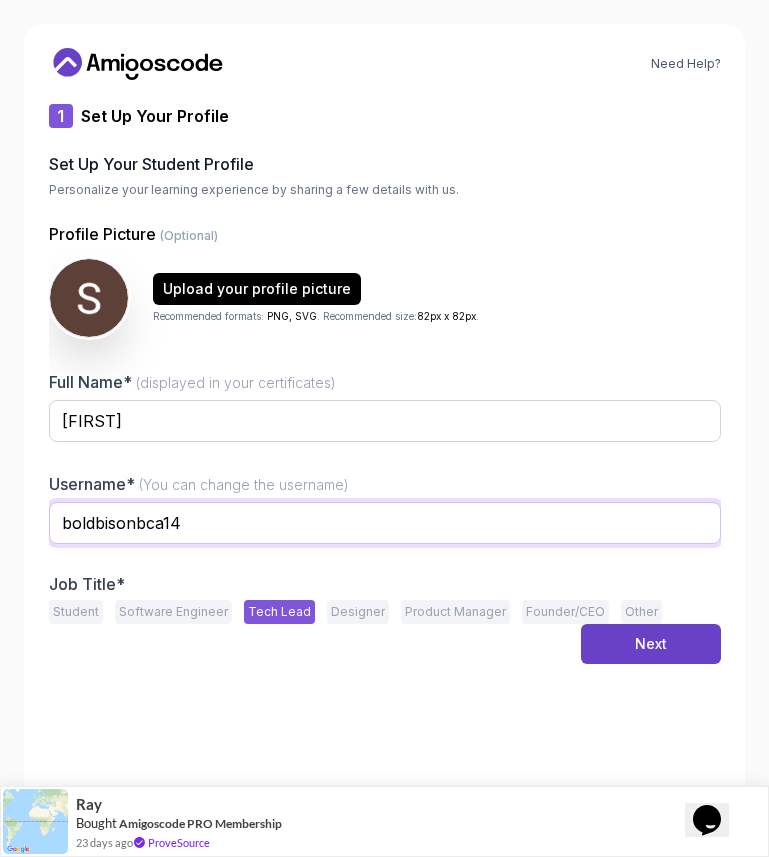 drag, startPoint x: 304, startPoint y: 539, endPoint x: 11, endPoint y: 500, distance: 295.58417 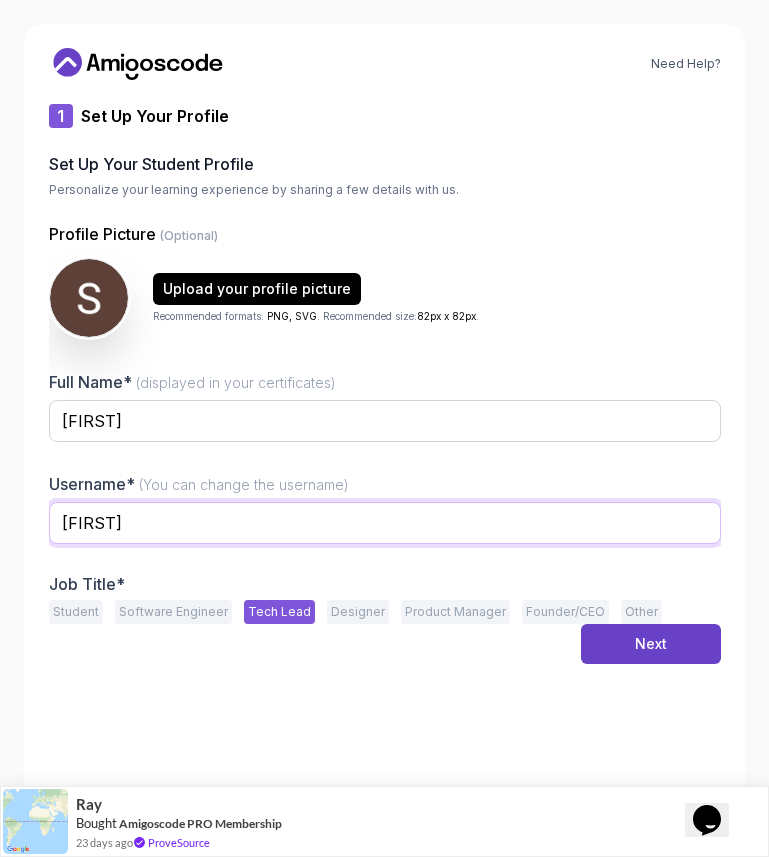 type on "sulay" 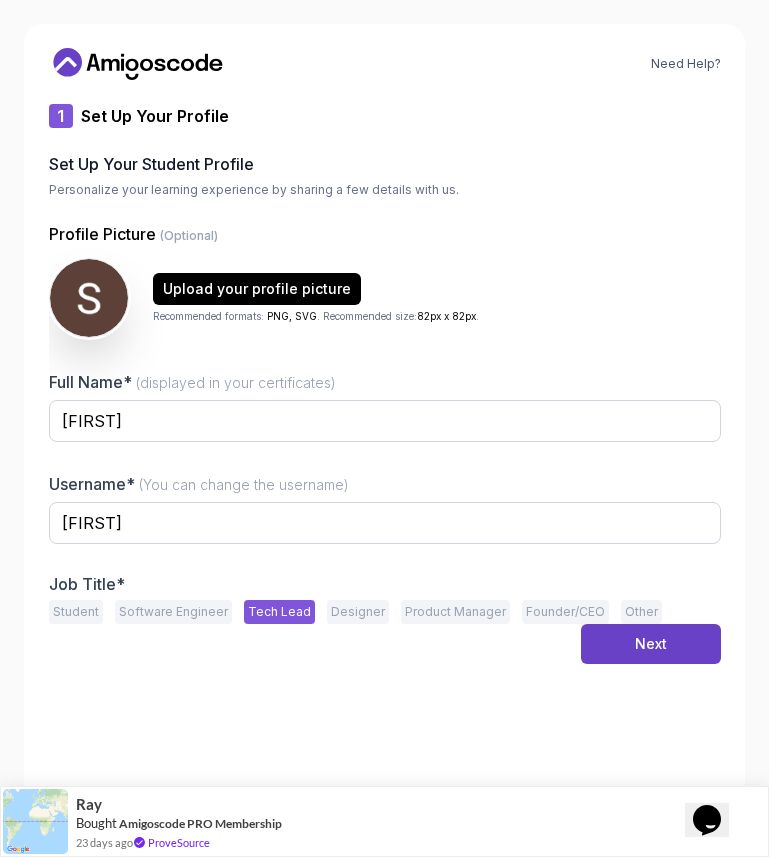 click on "Job Title*" at bounding box center (385, 584) 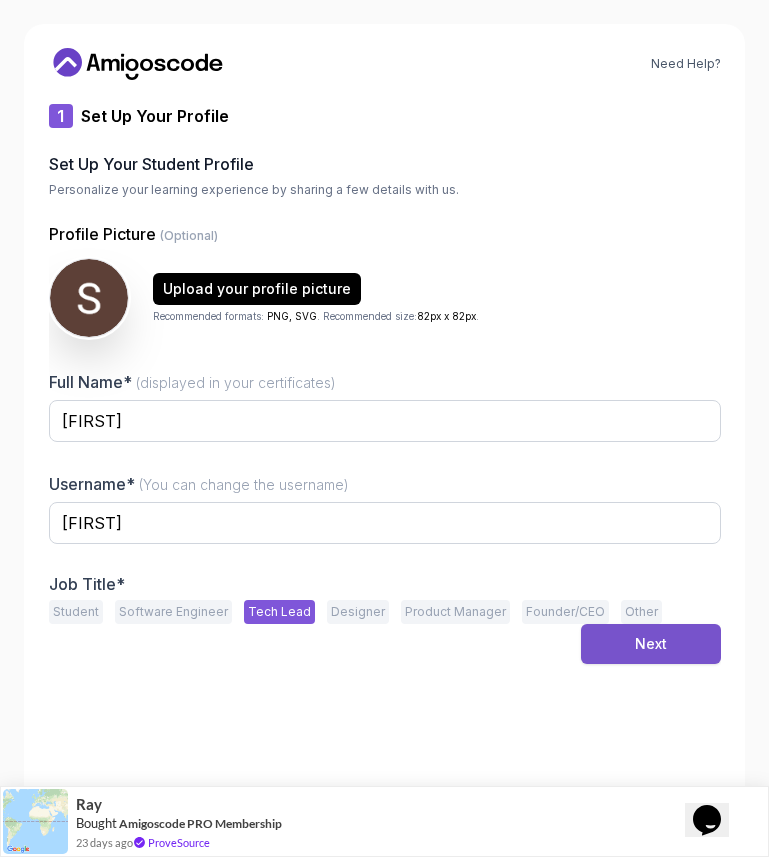 click on "Next" at bounding box center (651, 644) 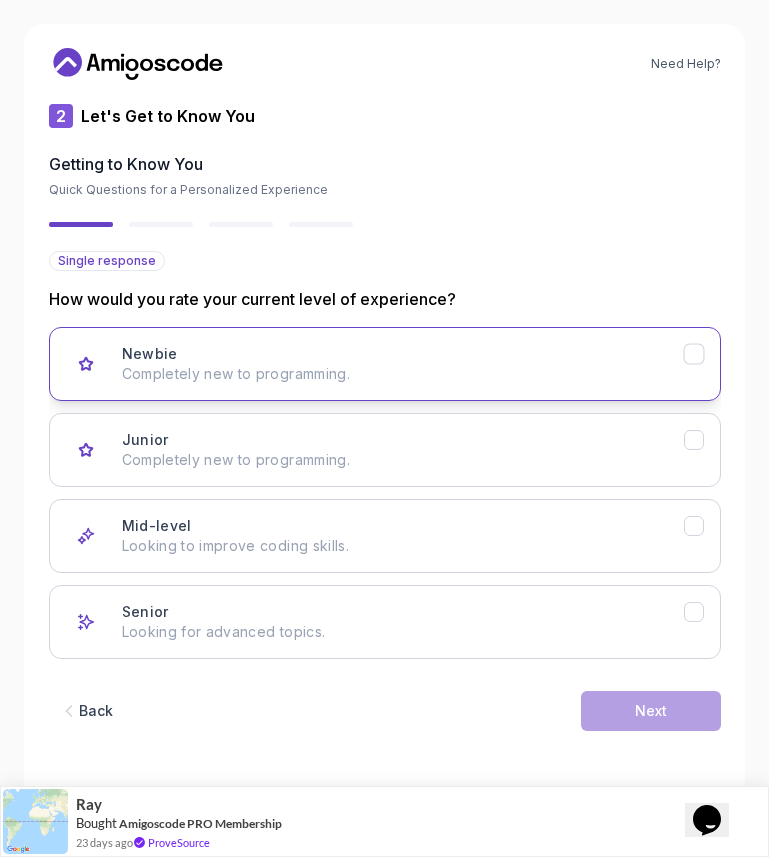 click on "Newbie Completely new to programming." at bounding box center [403, 364] 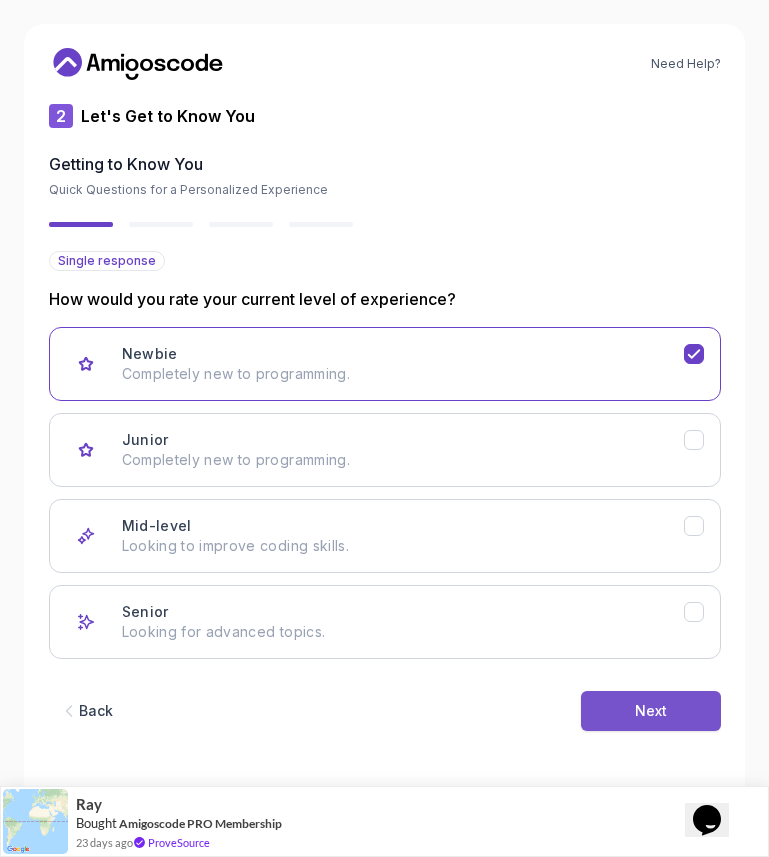 click on "Next" at bounding box center [651, 711] 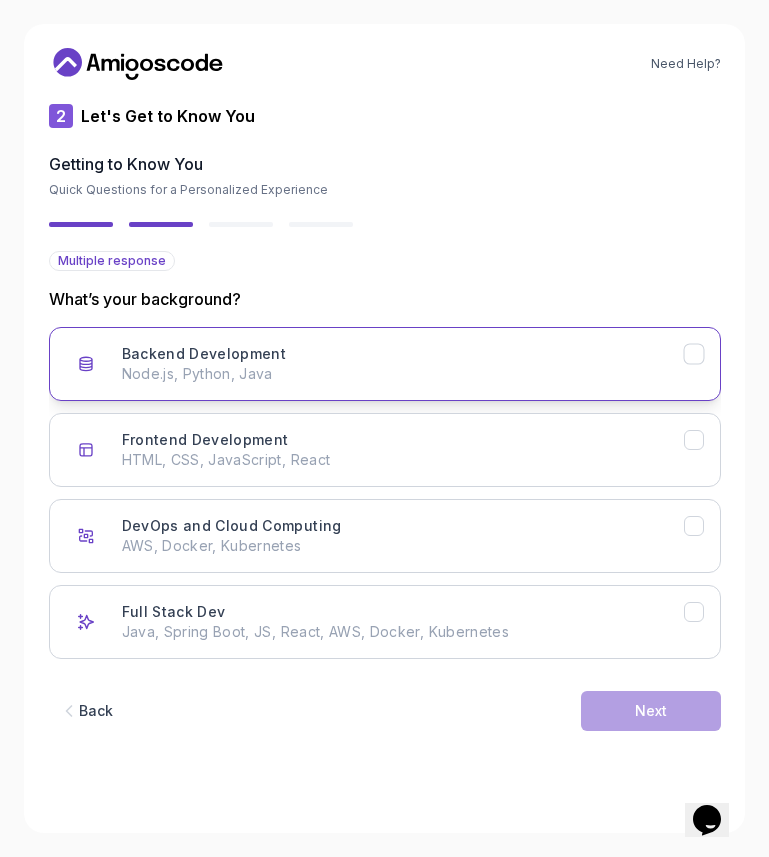 click on "Backend Development Node.js, Python, Java" at bounding box center [385, 364] 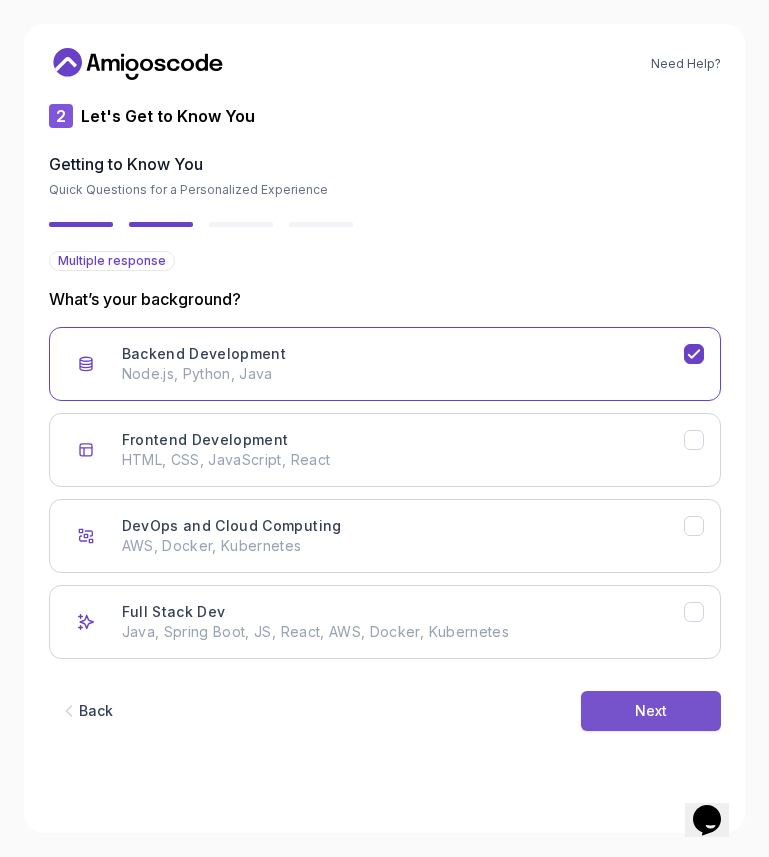 click on "Next" at bounding box center (651, 711) 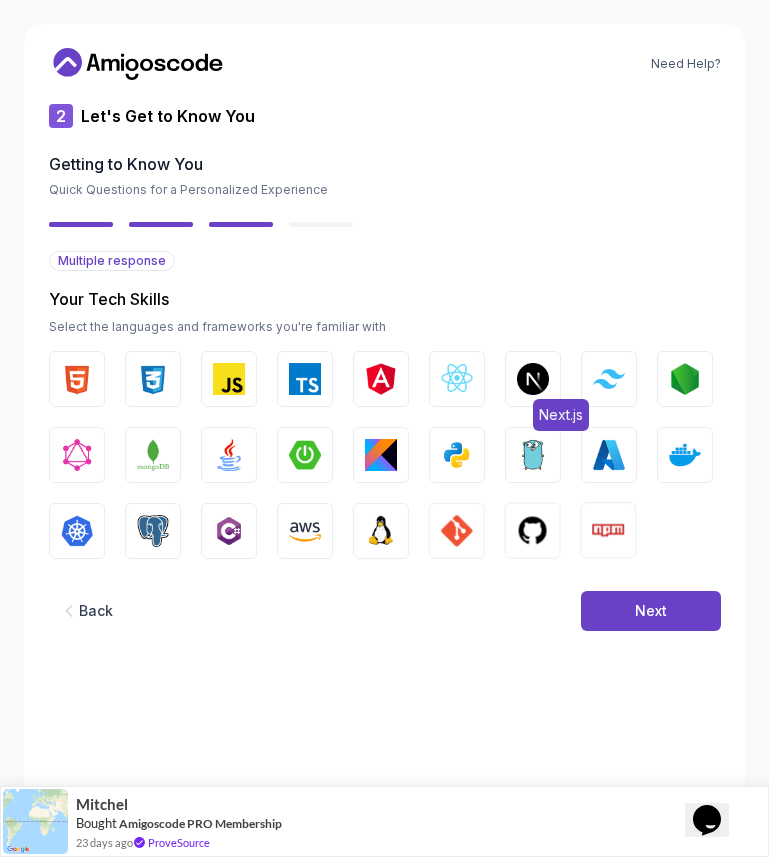 click at bounding box center [533, 379] 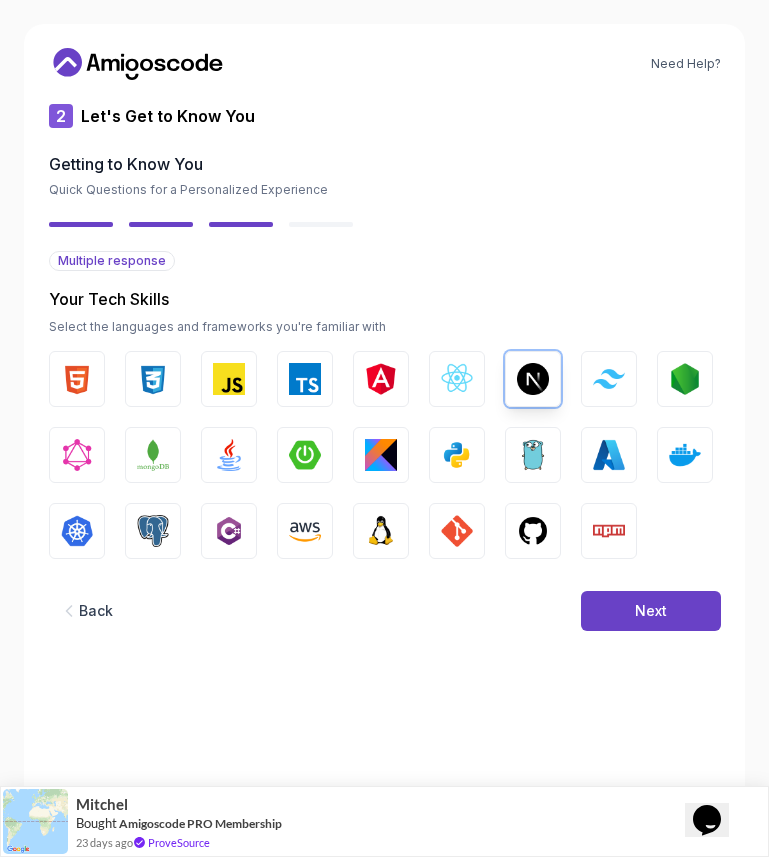 click on "Back Next" at bounding box center (385, 611) 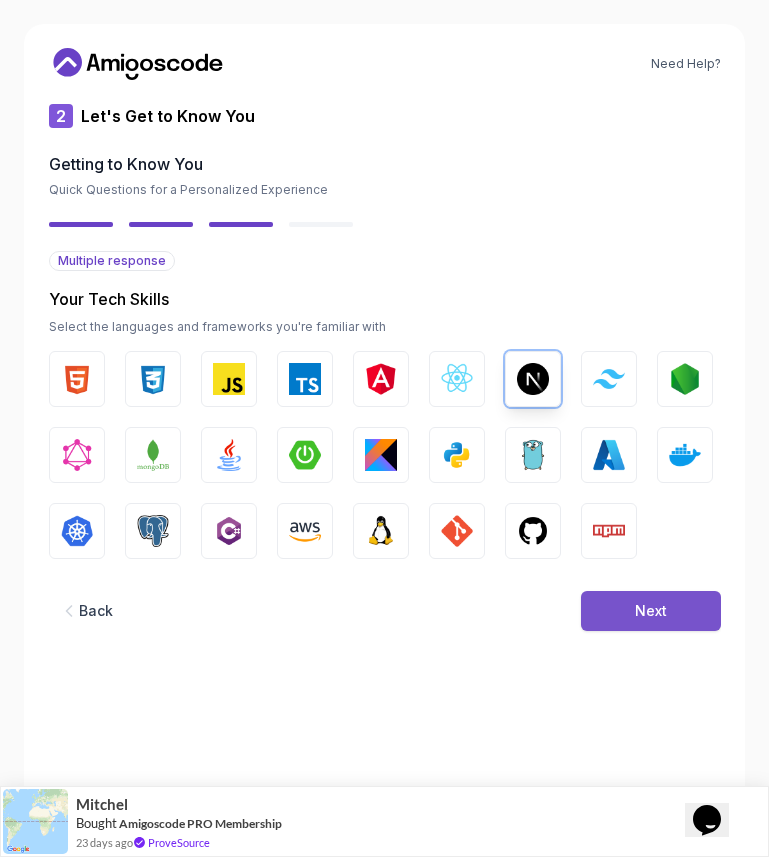 click on "Next" at bounding box center [651, 611] 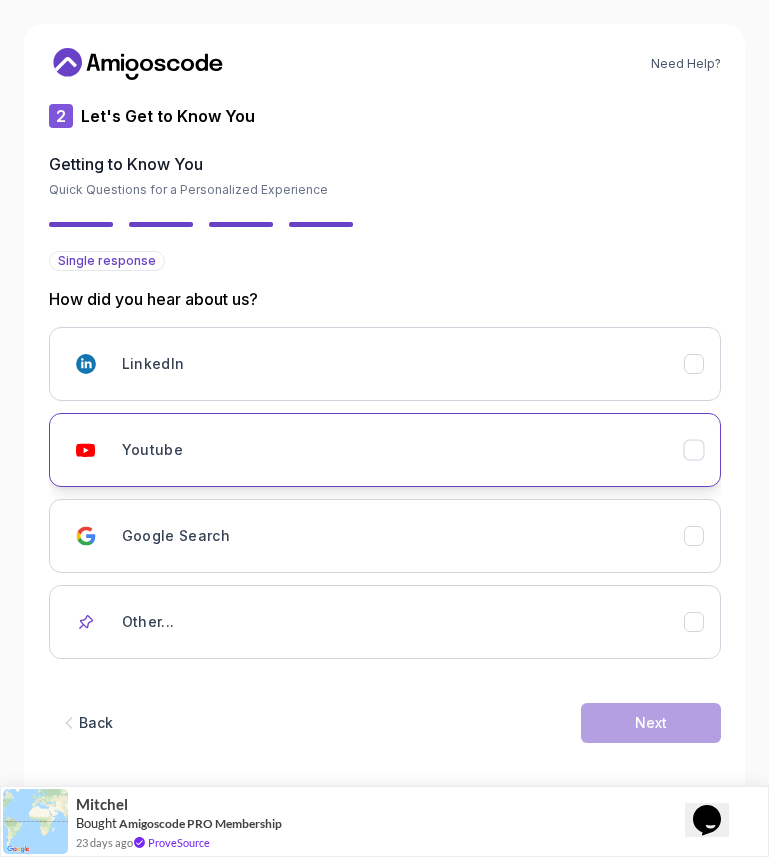 click on "Youtube" at bounding box center (403, 450) 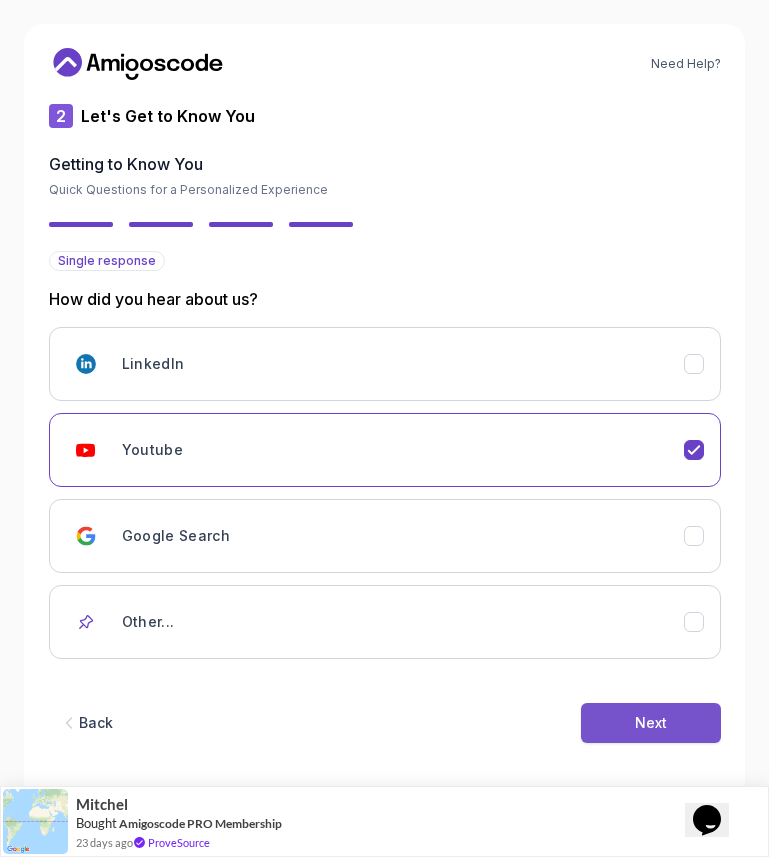 click on "Next" at bounding box center [651, 723] 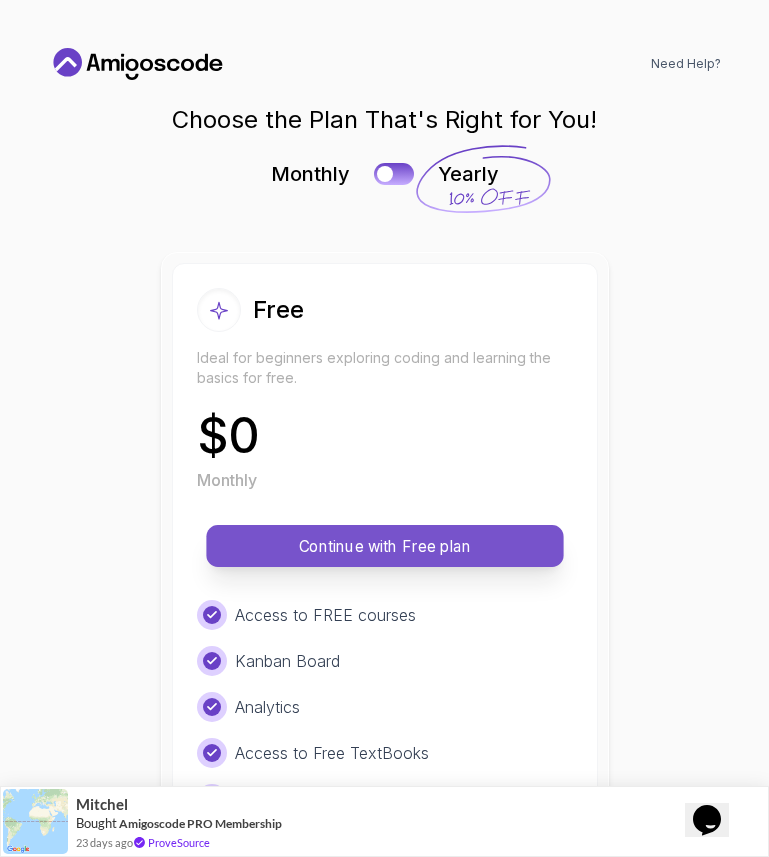click on "Continue with Free plan" at bounding box center [385, 546] 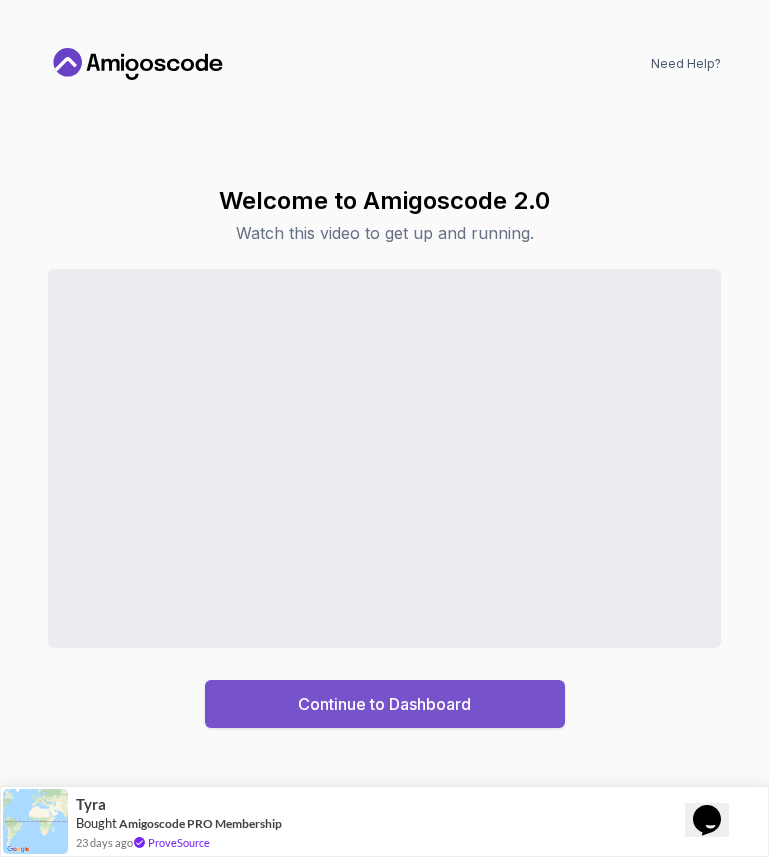 click on "Continue to Dashboard" at bounding box center [385, 704] 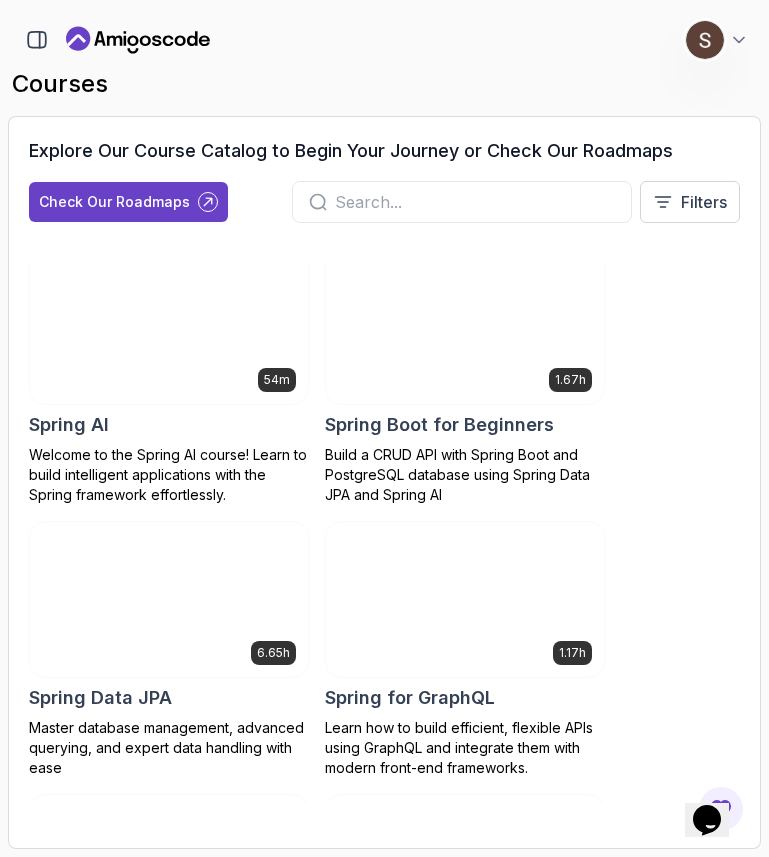 scroll, scrollTop: 4990, scrollLeft: 0, axis: vertical 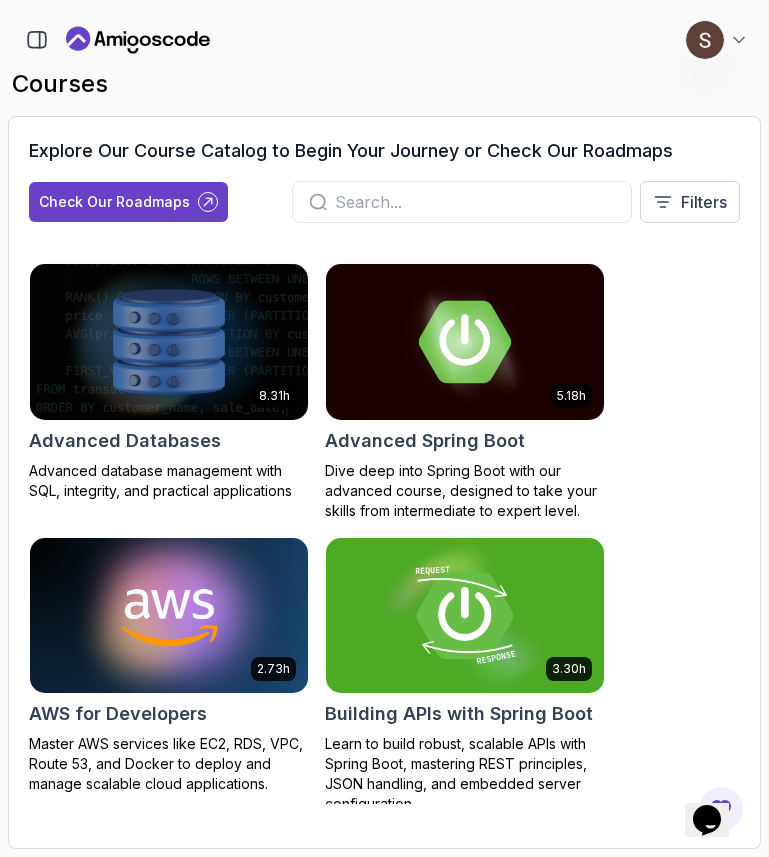 click at bounding box center (465, 615) 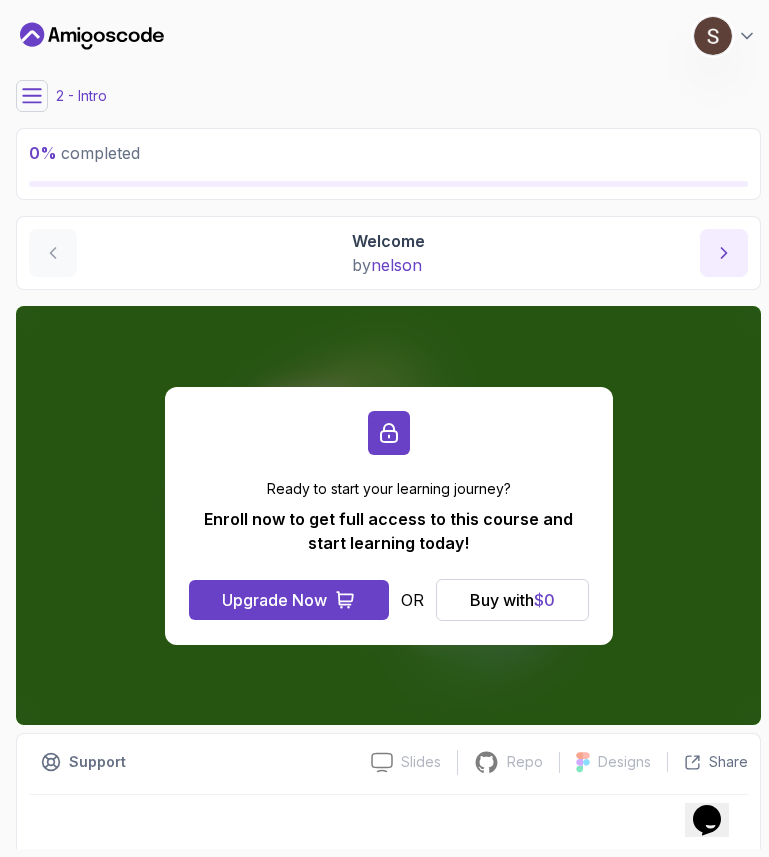 click at bounding box center (724, 253) 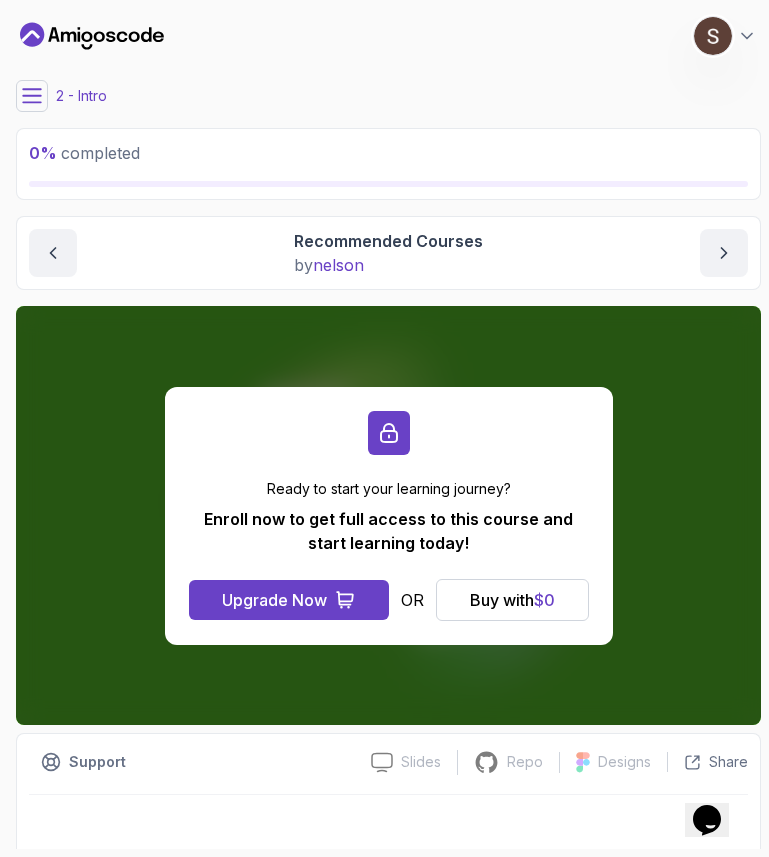 click 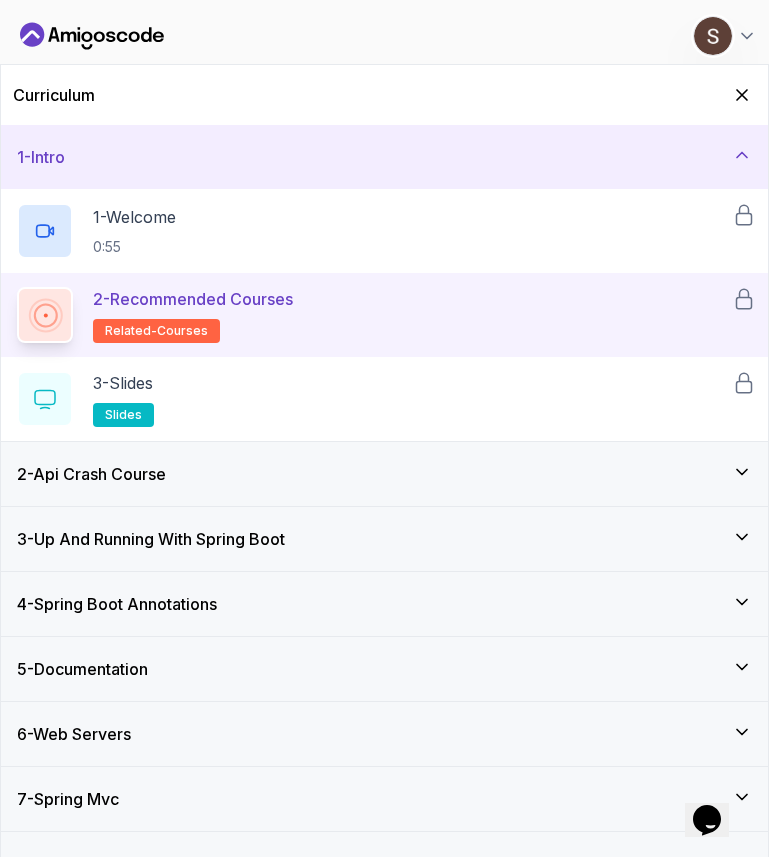 click on "3  -  Up And Running With Spring Boot" at bounding box center [384, 539] 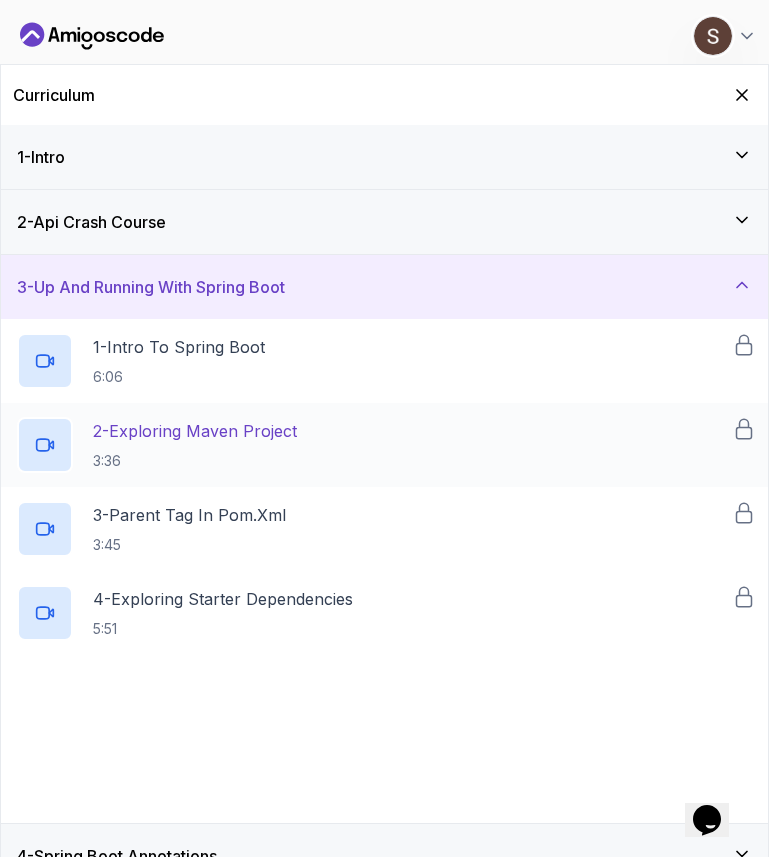 click on "3:36" at bounding box center (195, 461) 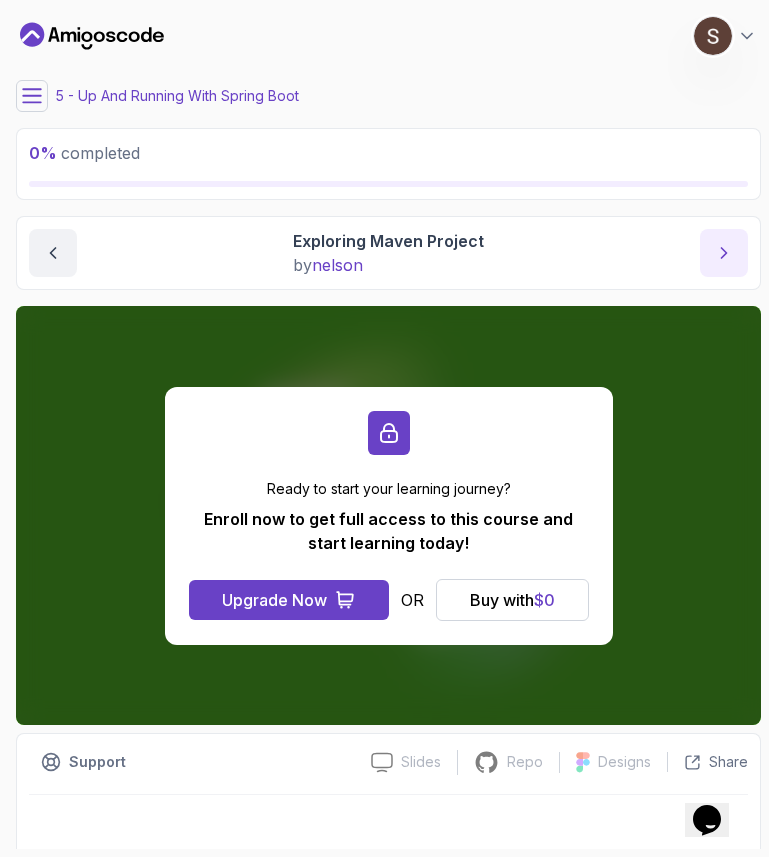 click 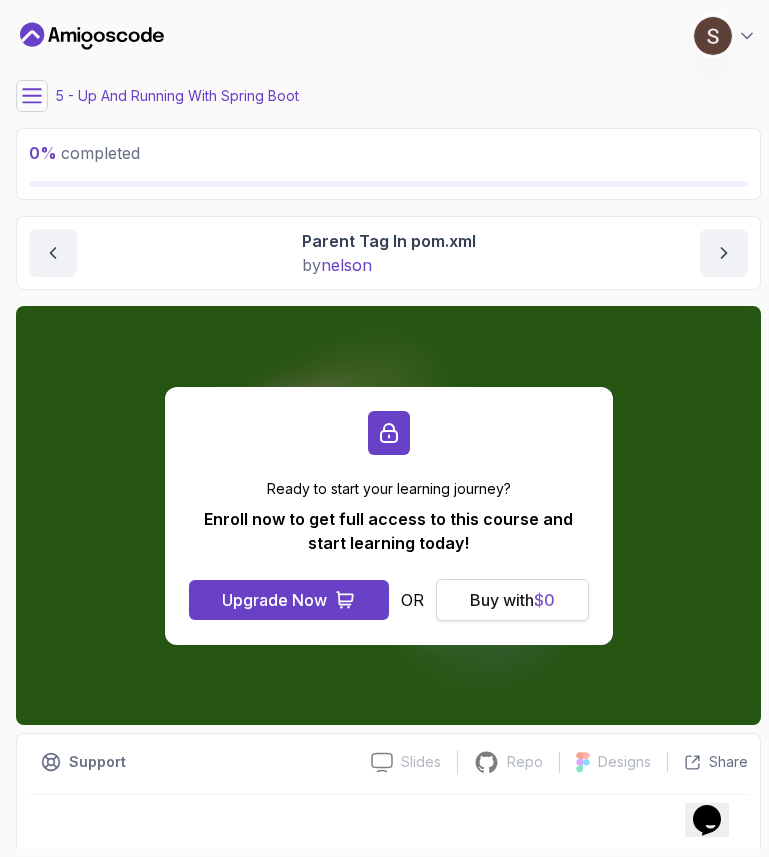 click on "Buy with  $ 0" at bounding box center [512, 600] 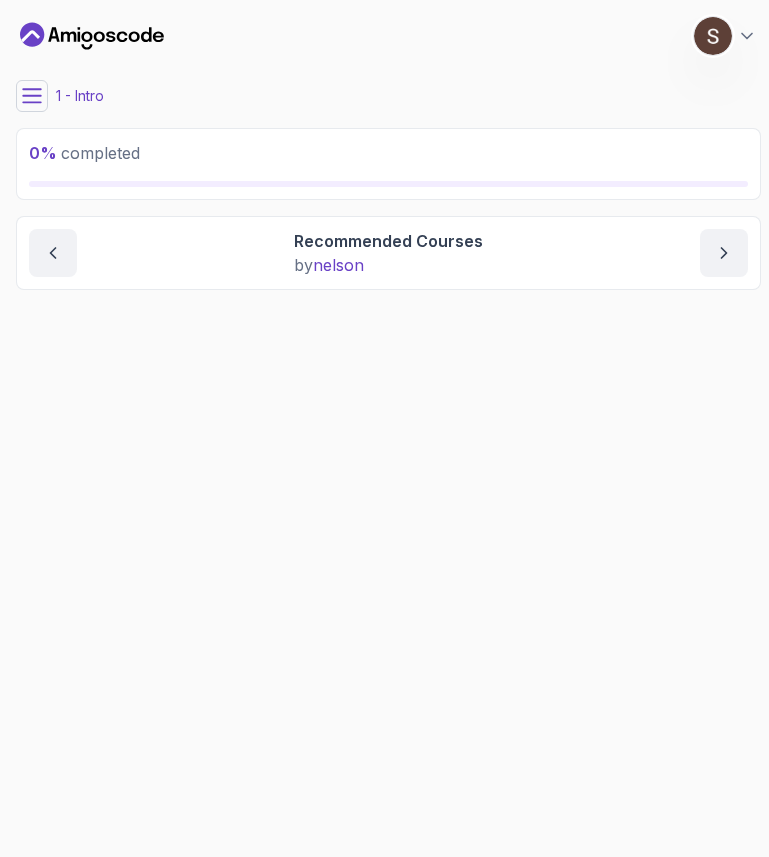 scroll, scrollTop: 0, scrollLeft: 0, axis: both 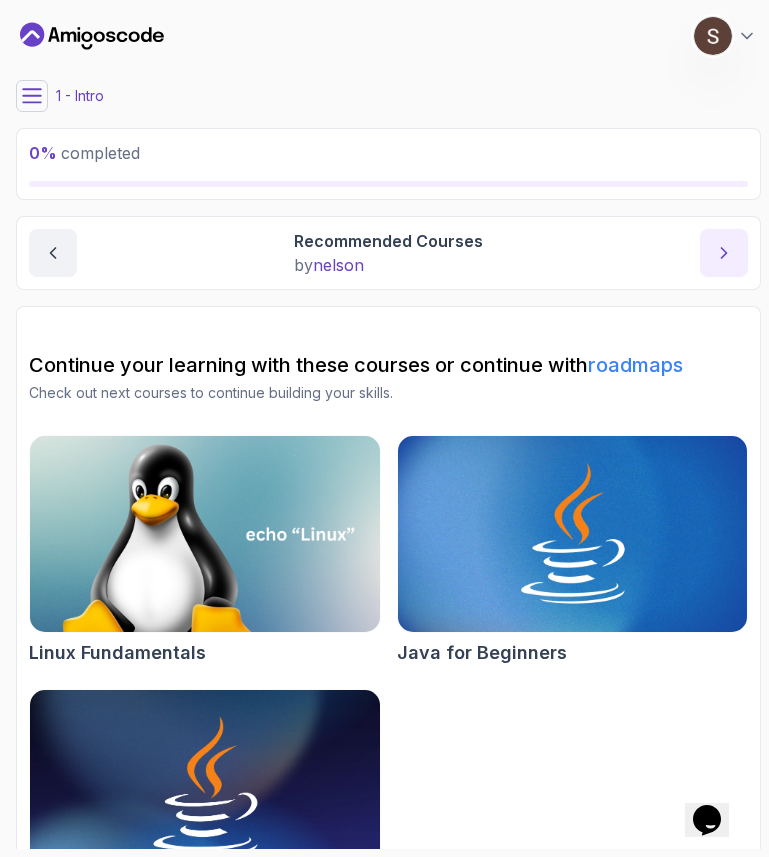 click 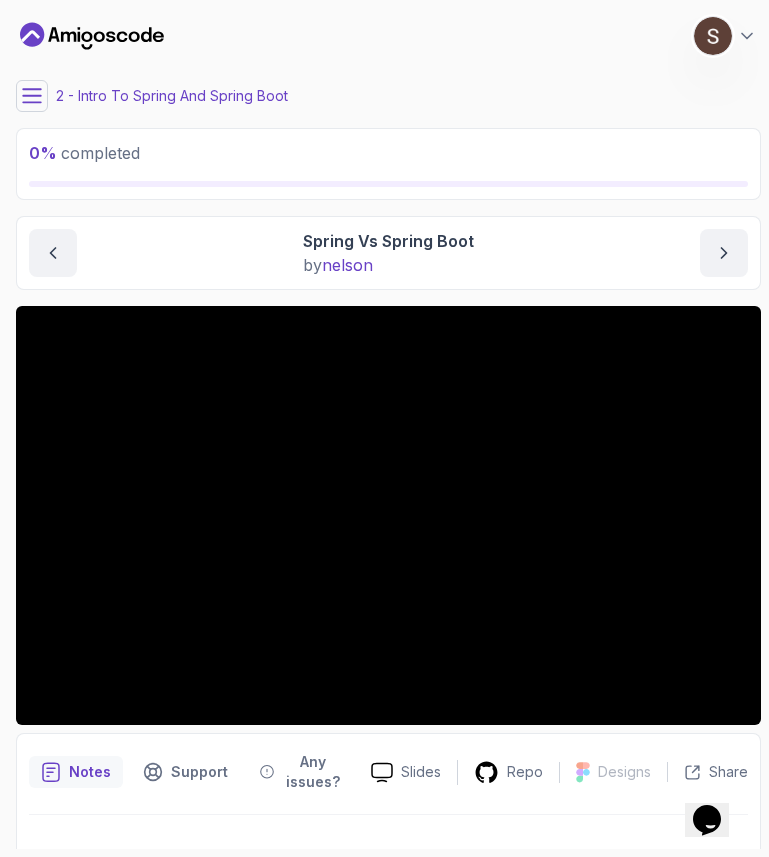 scroll, scrollTop: 35, scrollLeft: 0, axis: vertical 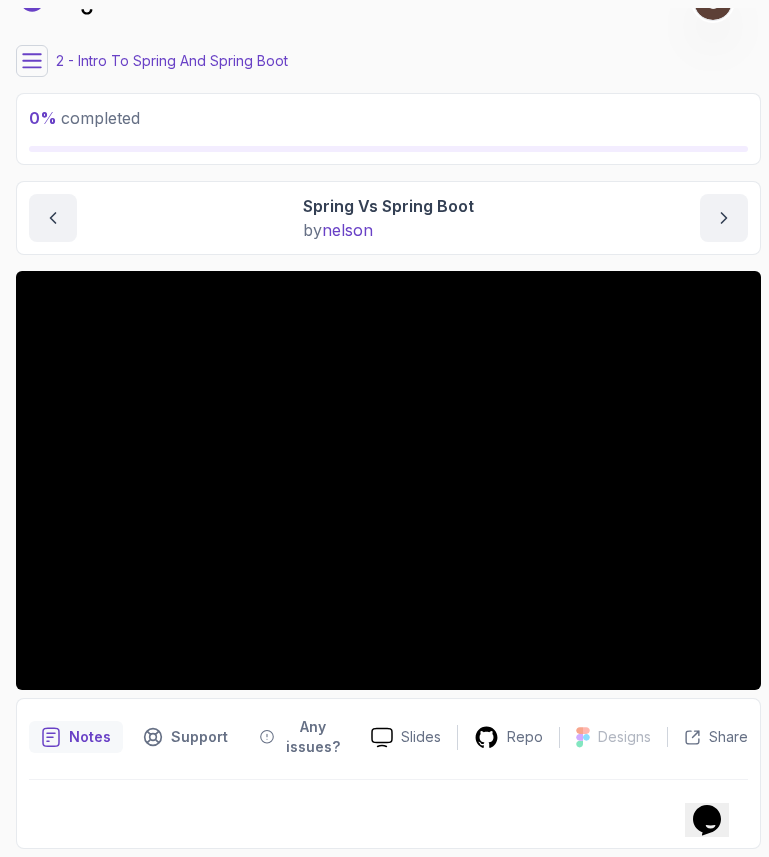 click 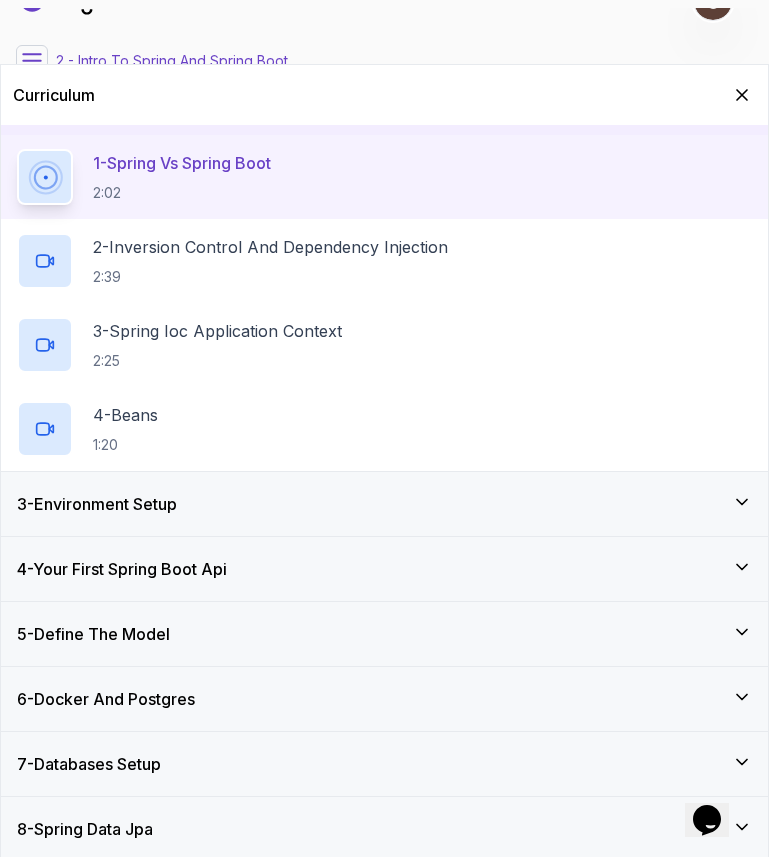 scroll, scrollTop: 0, scrollLeft: 0, axis: both 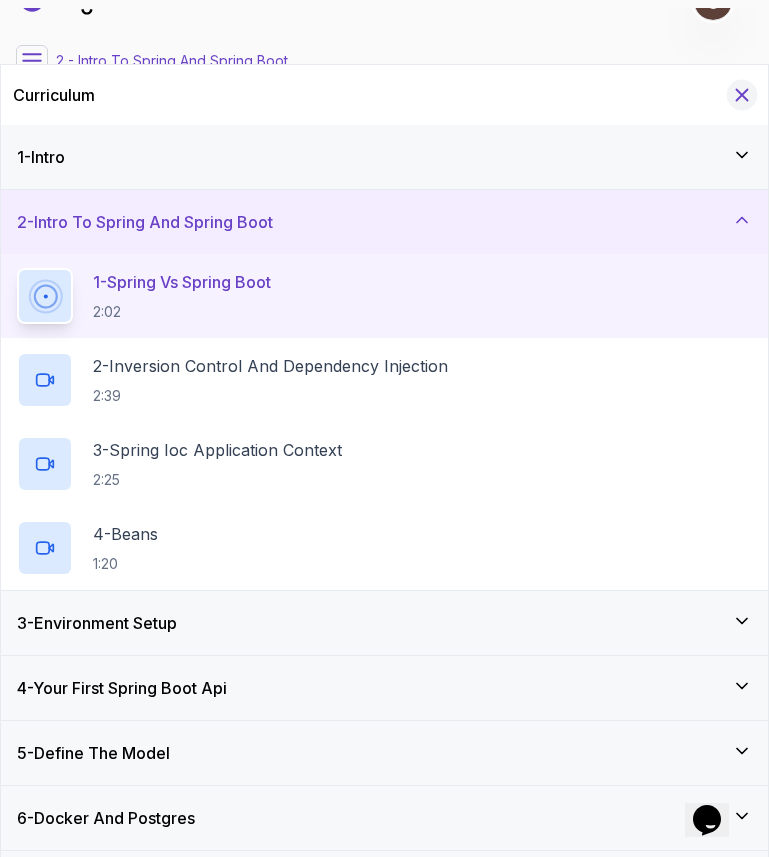 click 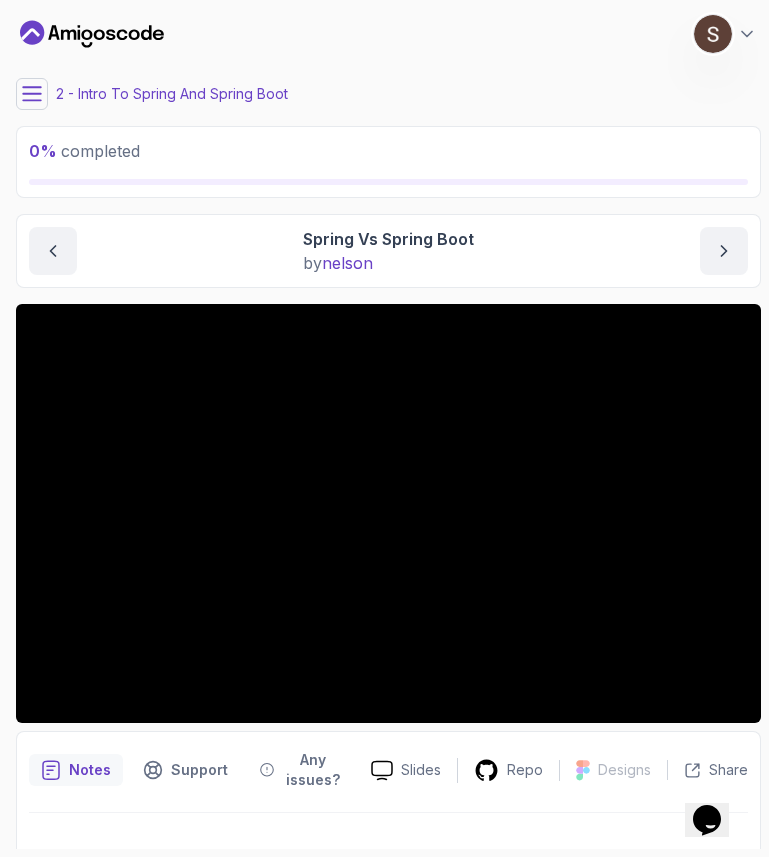 scroll, scrollTop: 0, scrollLeft: 0, axis: both 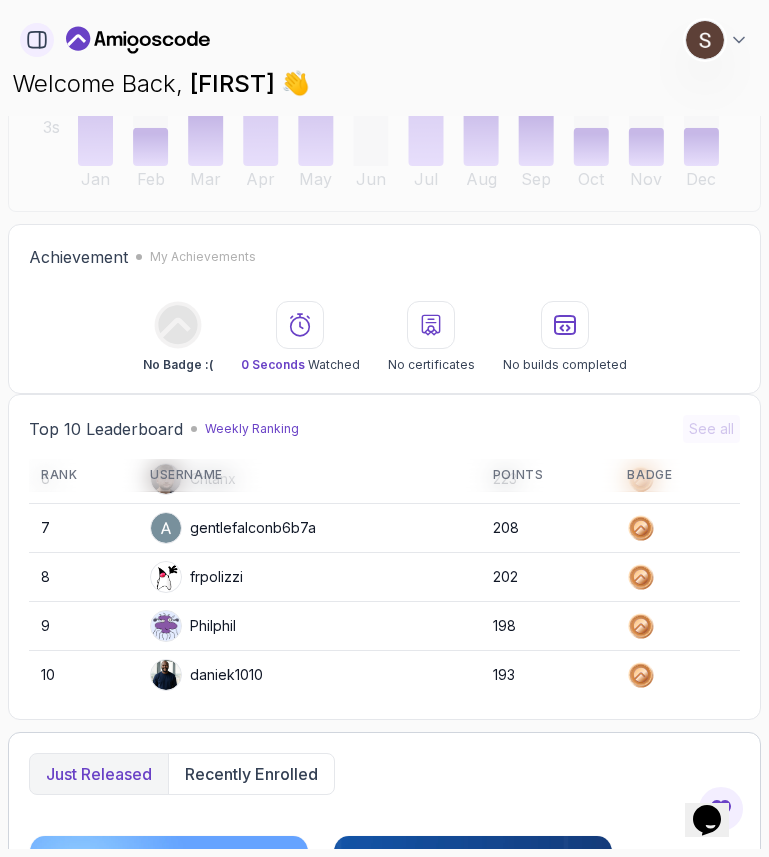 click 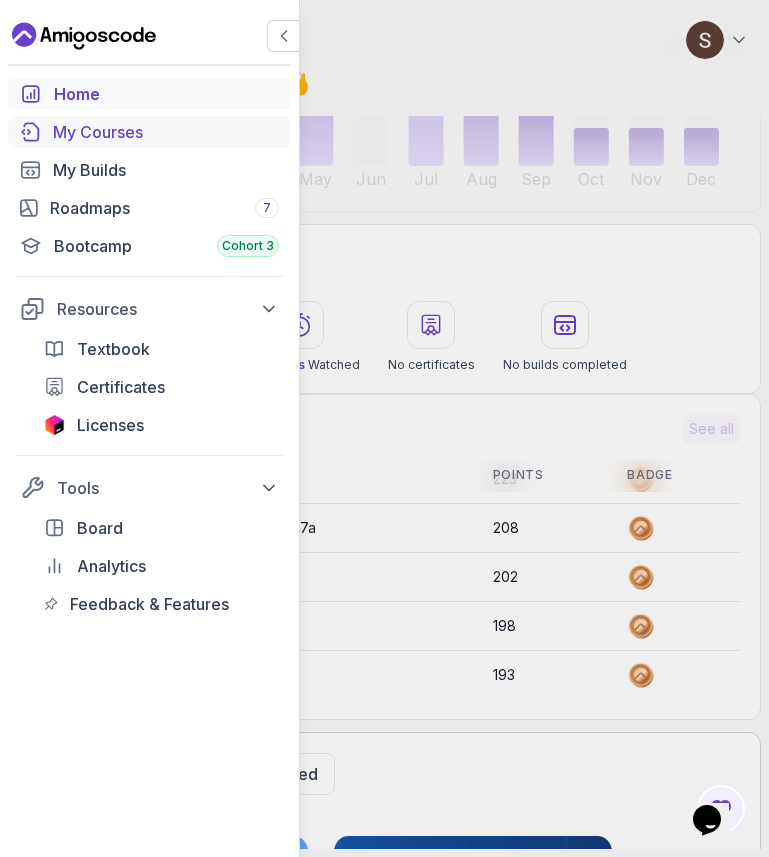 click on "My Courses" at bounding box center (166, 132) 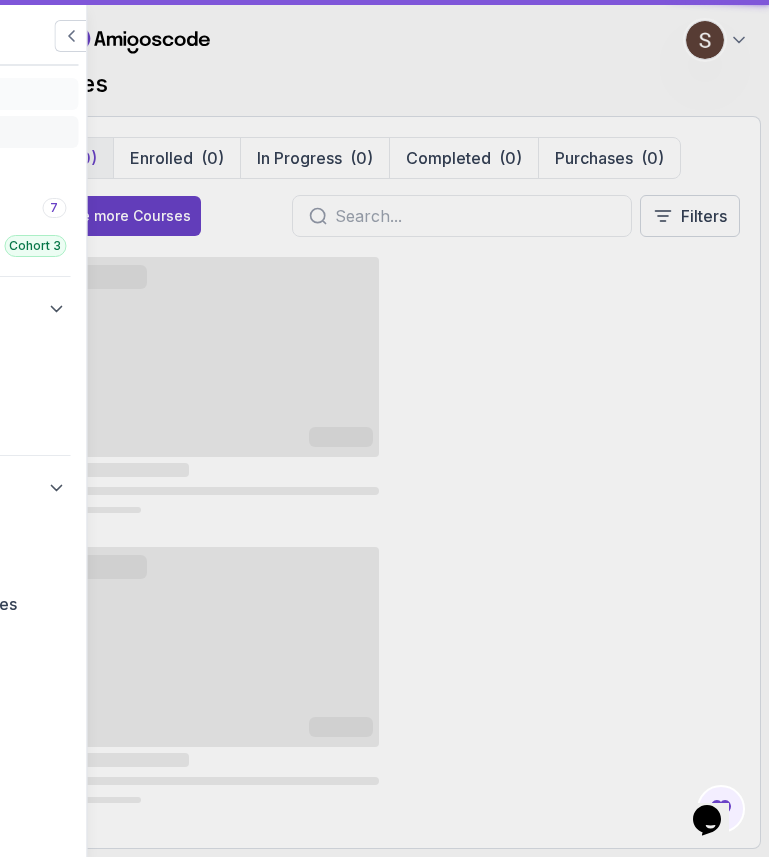scroll, scrollTop: 0, scrollLeft: 0, axis: both 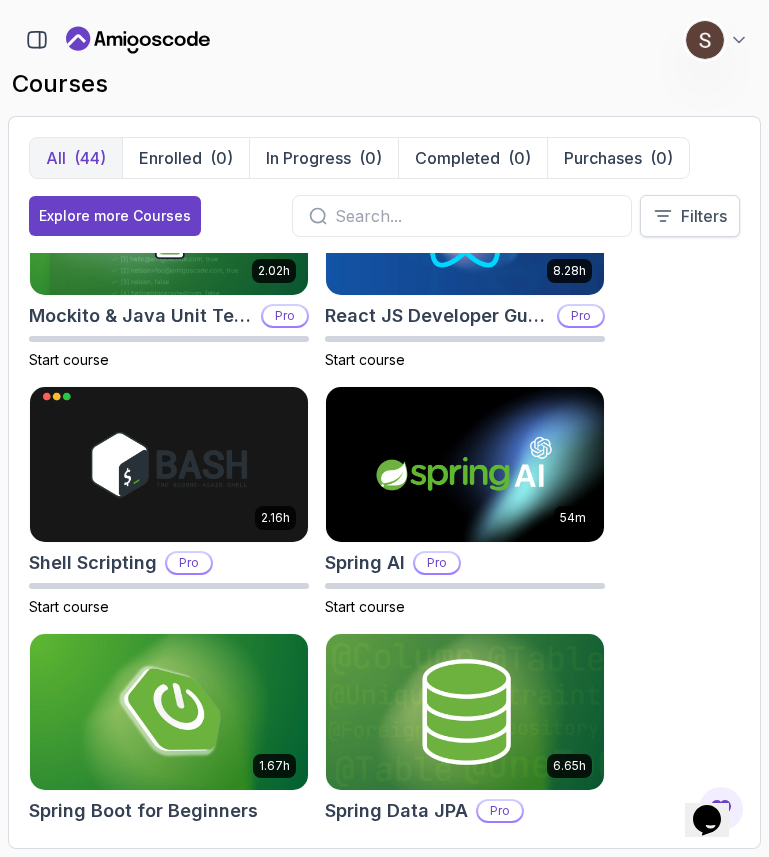 click on "Filters" at bounding box center (704, 216) 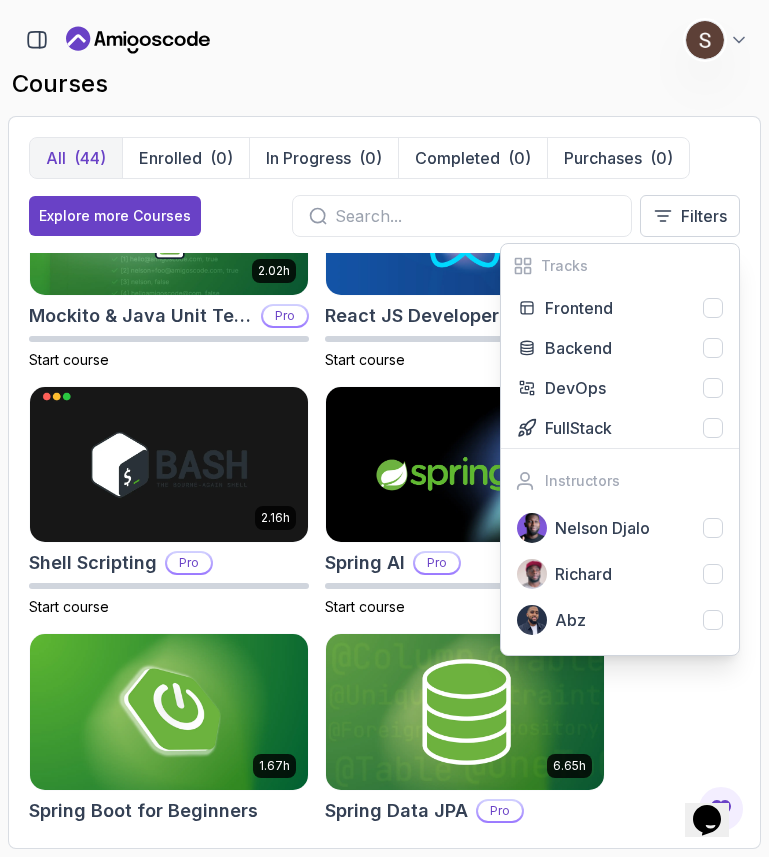 click on "8.31h Advanced Databases Pro Start course 5.18h Advanced Spring Boot Pro Start course 2.73h AWS for Developers Pro Start course 3.30h Building APIs with Spring Boot Pro Start course 2.63h CI/CD with GitHub Actions Pro Start course 2.08h CSS Essentials Start course 1.70h Database Design & Implementation Pro Start course 1.45h Docker for Java Developers Pro Start course 4.64h Docker For Professionals Pro Start course 10.13h Git for Professionals Pro Start course 2.55h Git & GitHub Fundamentals Start course 2.10h GitHub Toolkit Pro Start course 1.84h HTML Essentials Start course 5.57h IntelliJ IDEA Developer Guide Pro Start course 1.72h Java Data Structures Pro Start course 2.41h Java for Beginners Start course 9.18h Java for Developers Pro Start course 1.13h Java Generics Pro Start course 1.67h Java Integration Testing Pro Start course 2.82h Java Object Oriented Programming Pro Start course 26m Java Streams Essentials Start course 2.08h Java Streams Pro Start course 1.42h Stripe Checkout Pro Start course 38m" at bounding box center [384, 540] 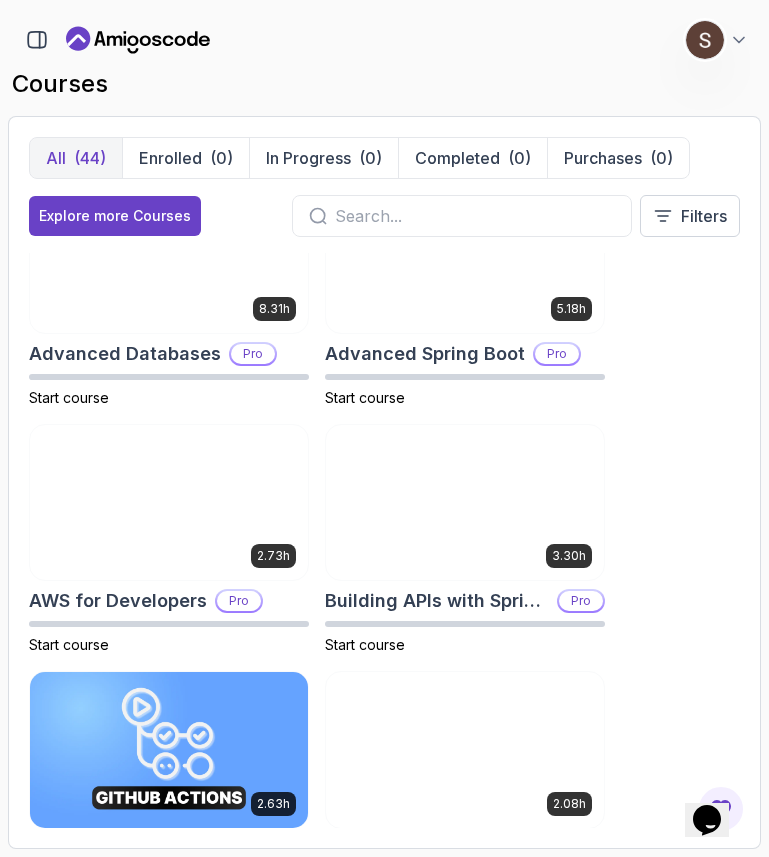 scroll, scrollTop: 0, scrollLeft: 0, axis: both 